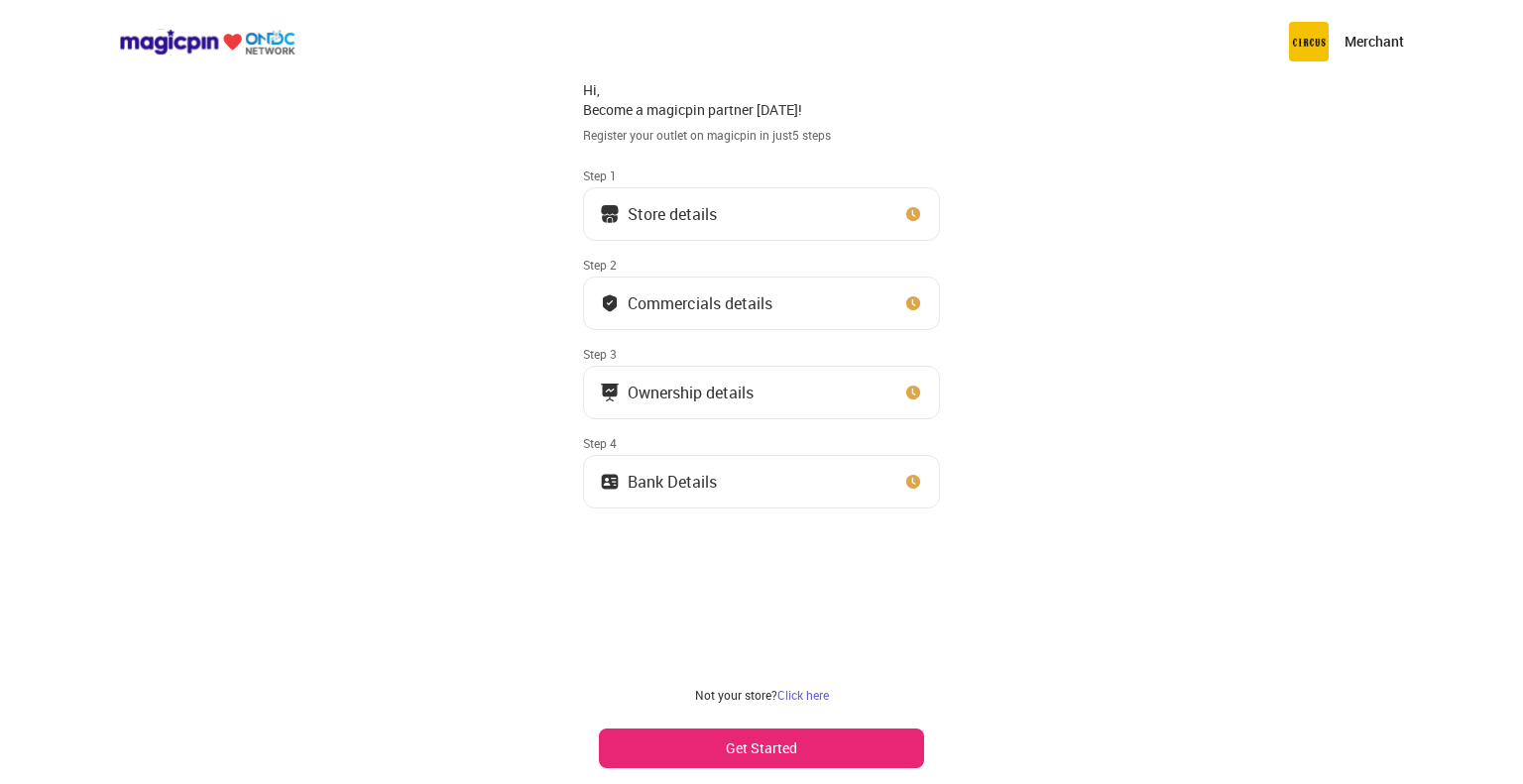 scroll, scrollTop: 0, scrollLeft: 0, axis: both 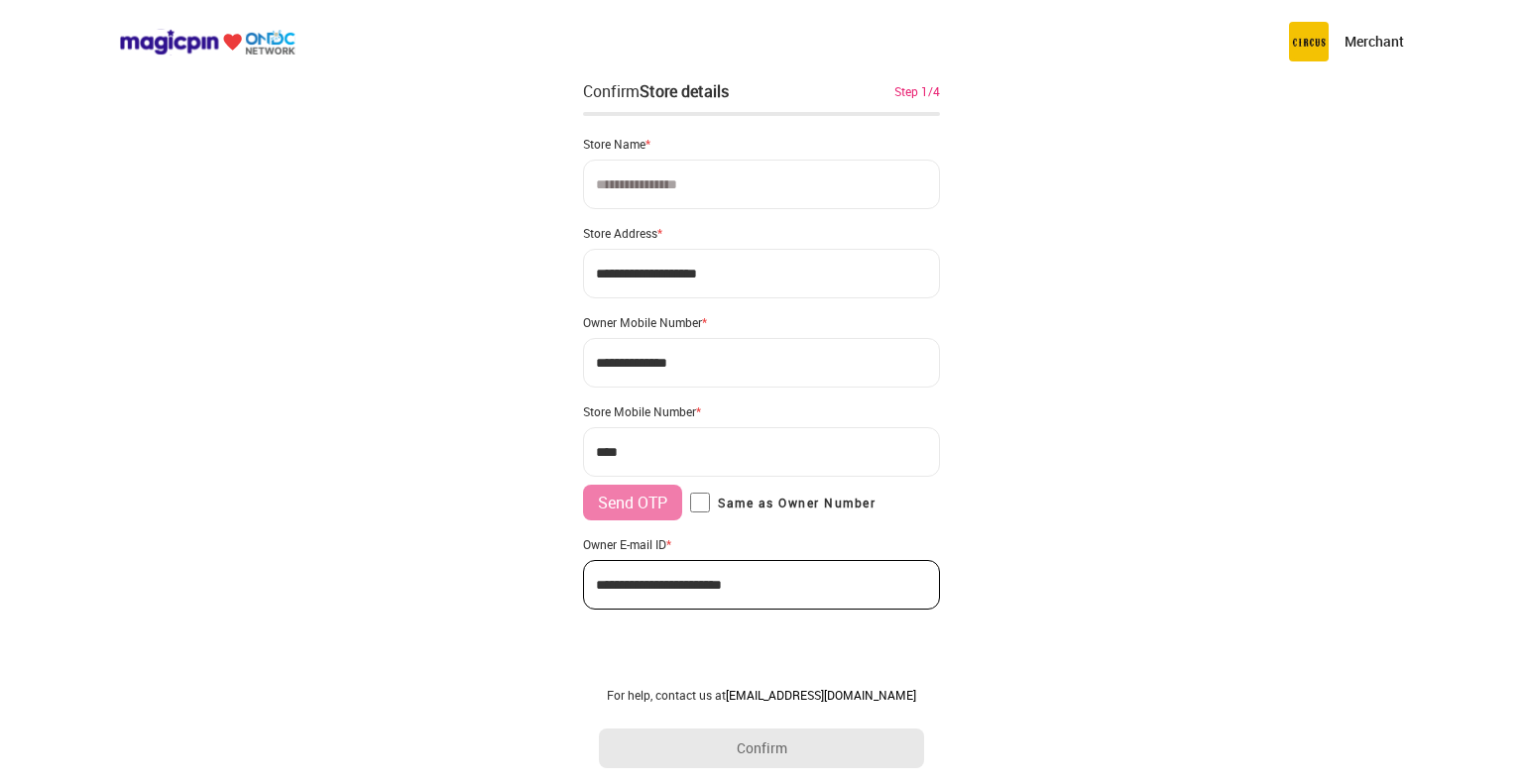 click at bounding box center [762, 184] 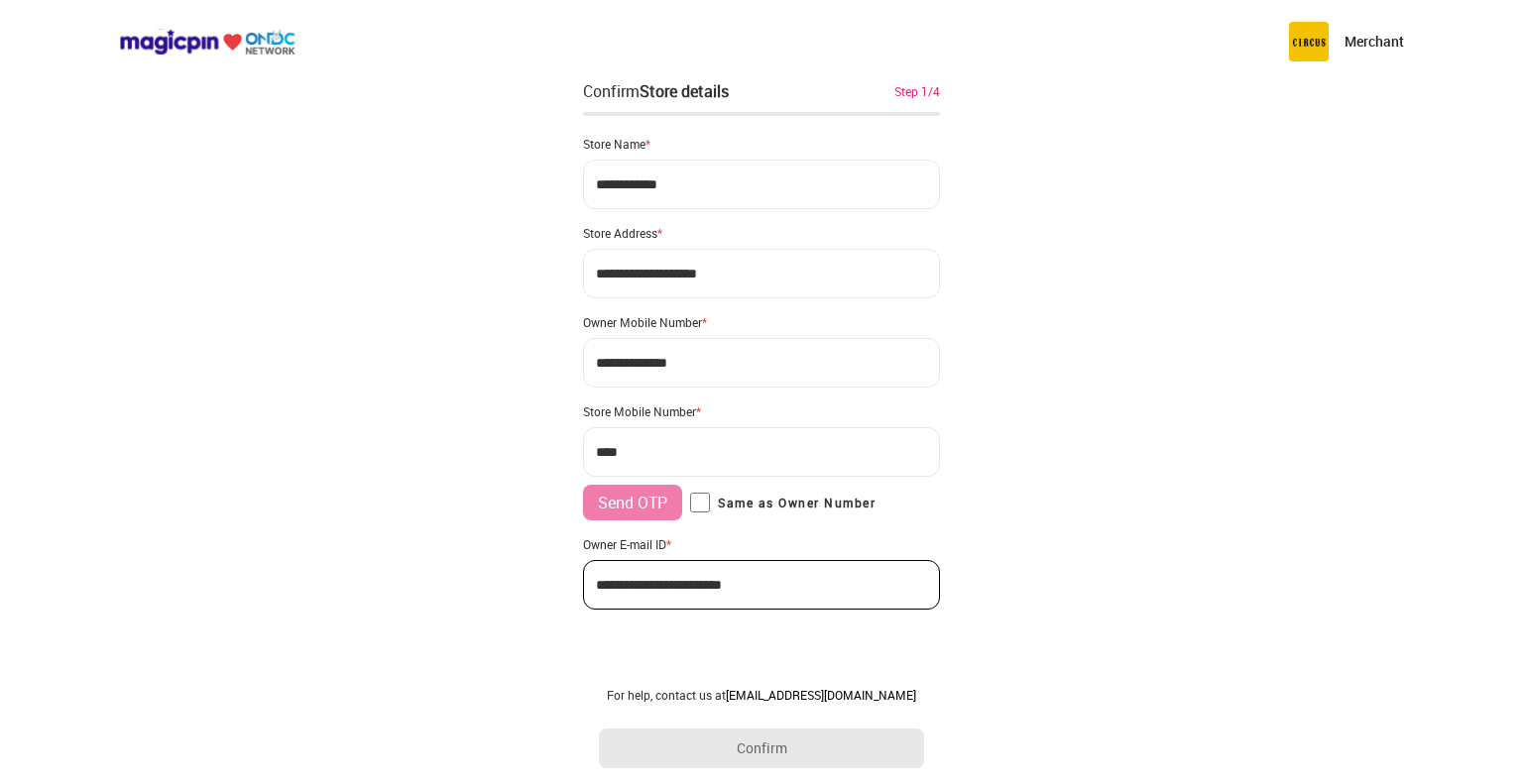 type on "**********" 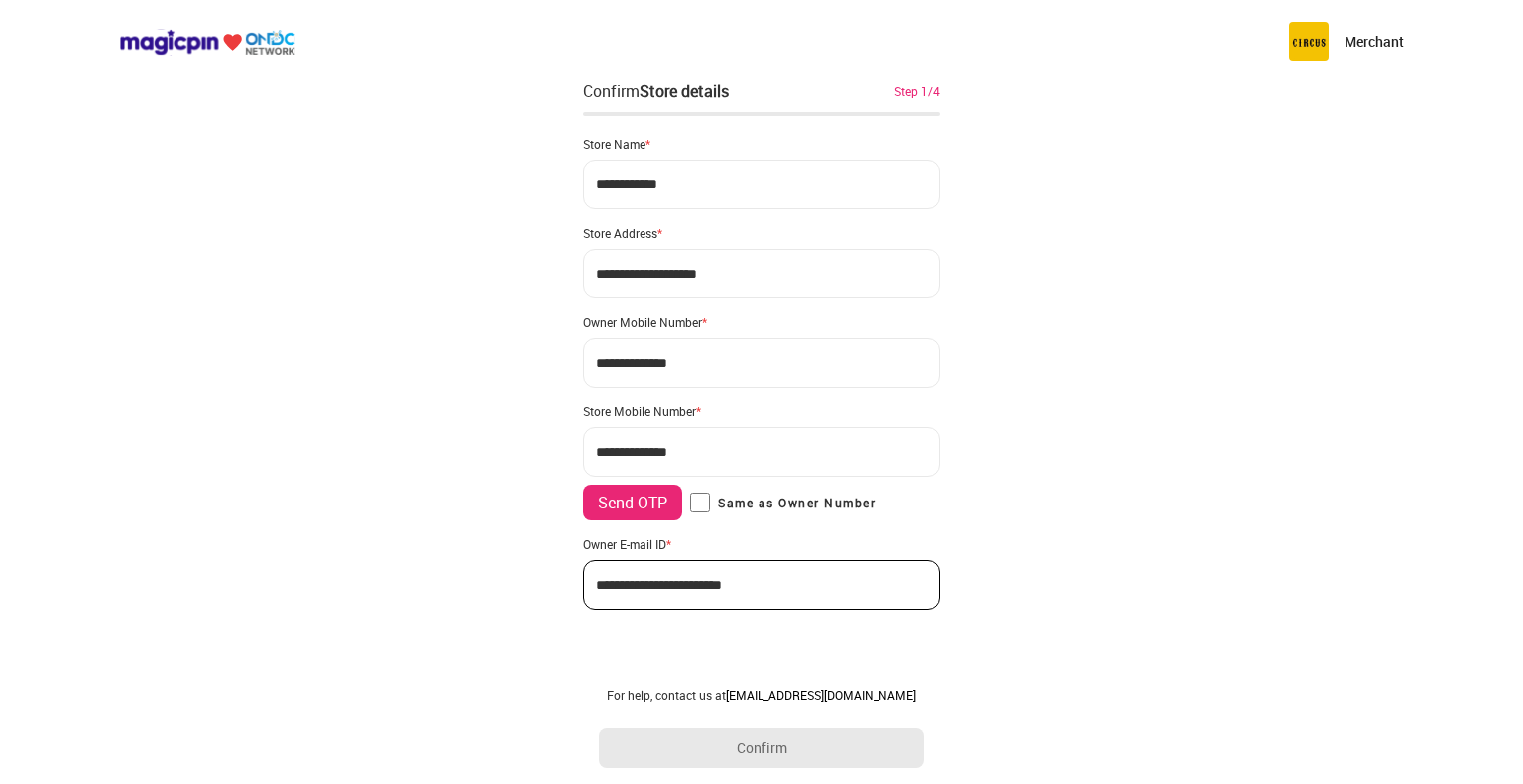 type on "**********" 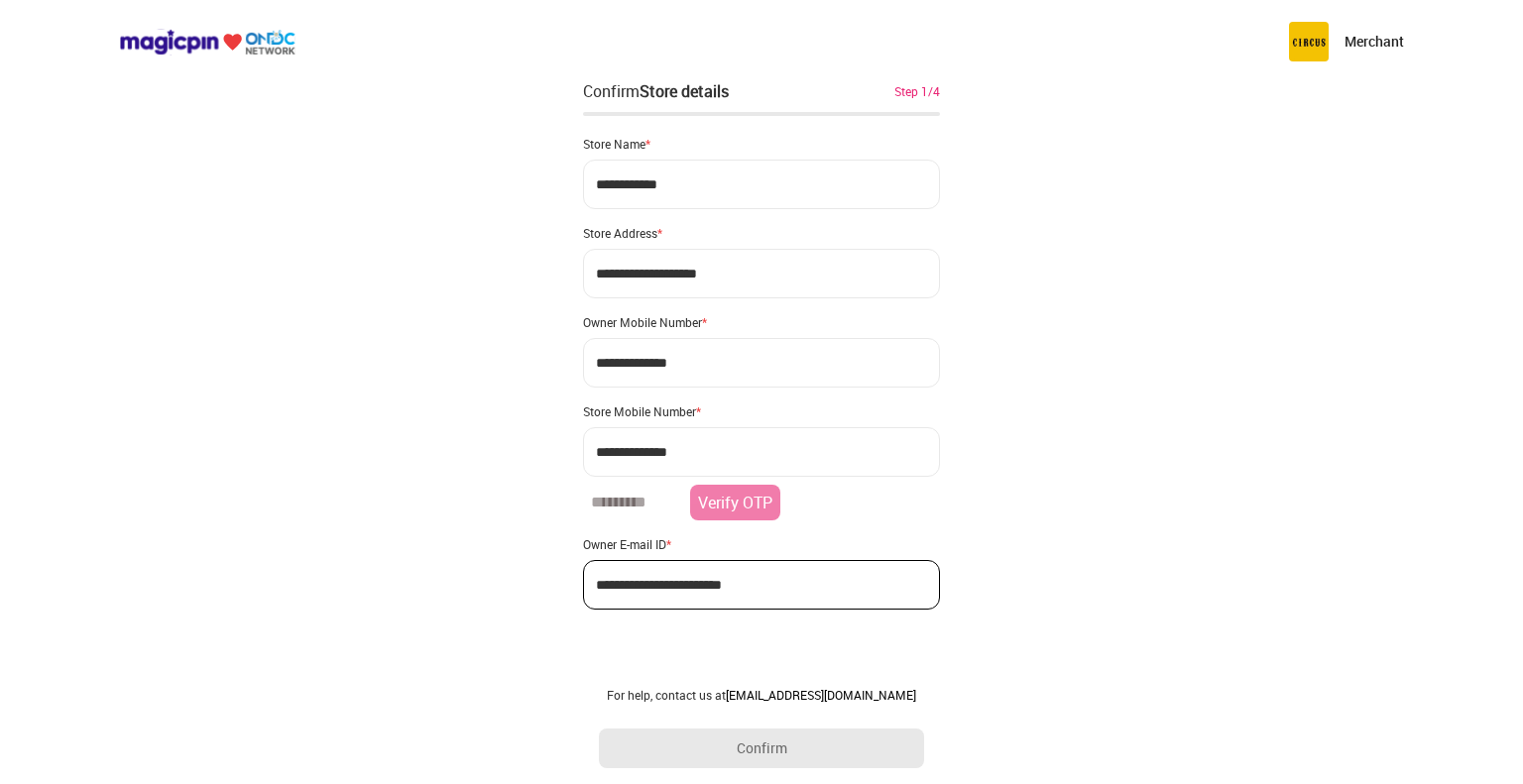 click at bounding box center (633, 503) 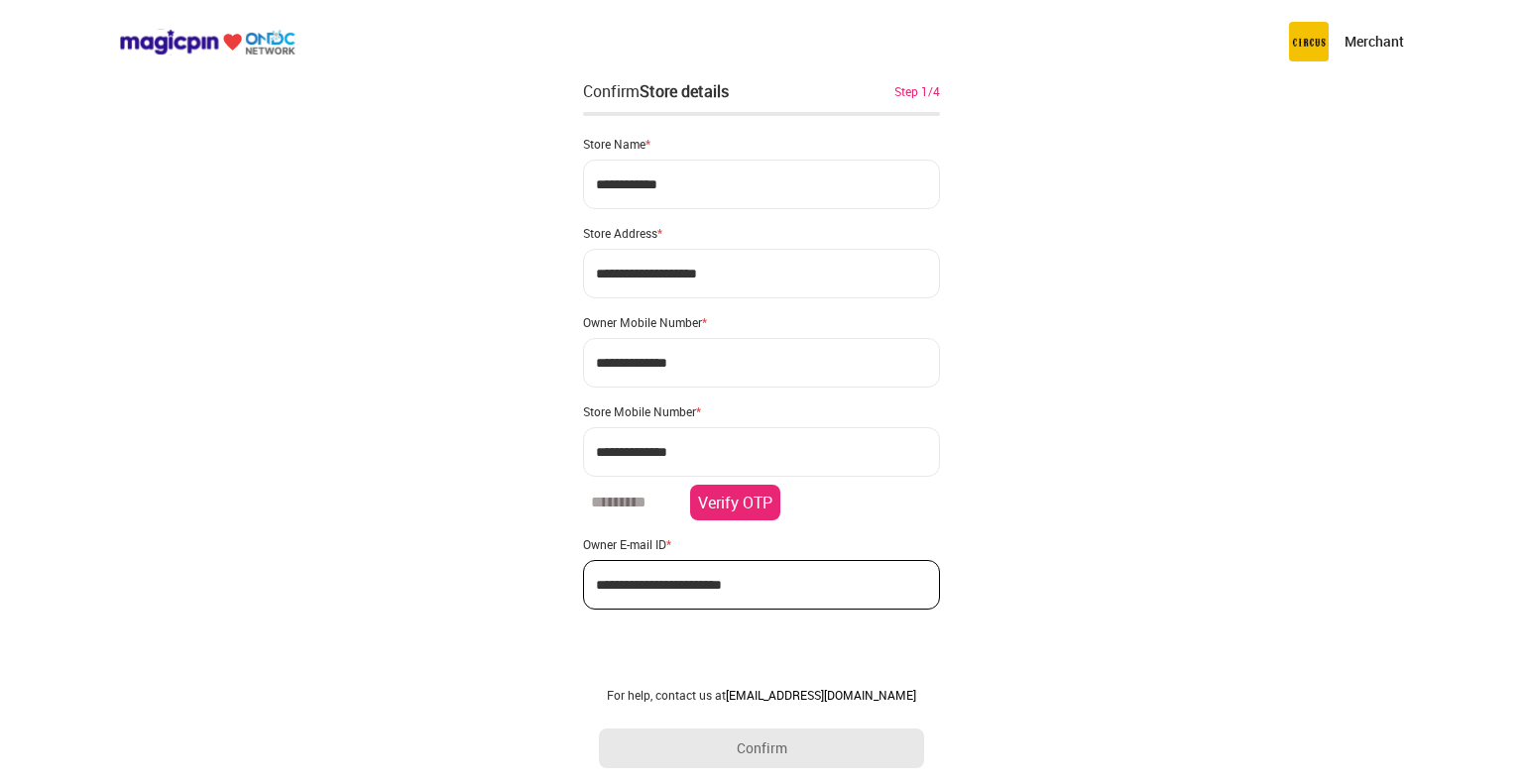 type on "******" 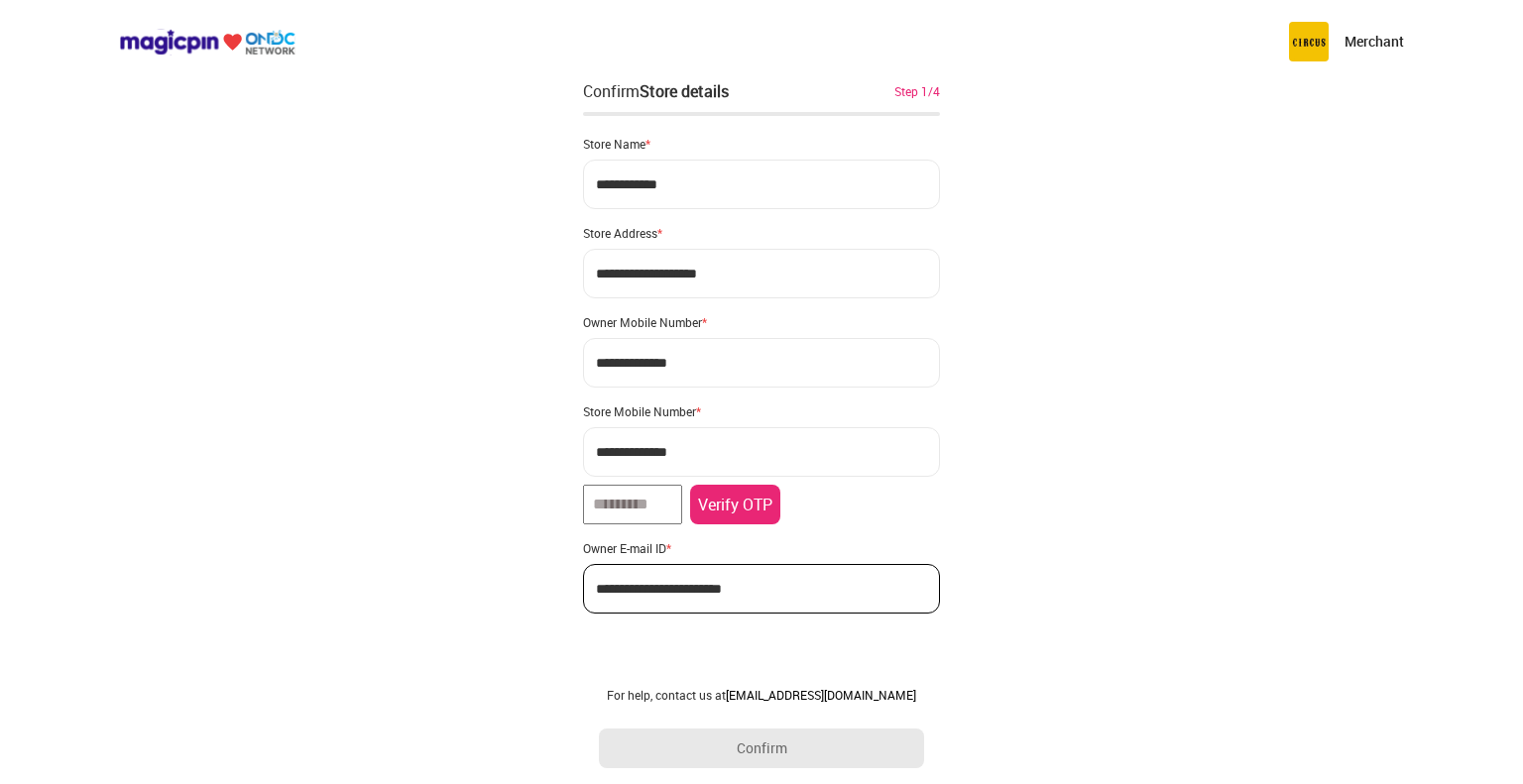 click on "Verify OTP" at bounding box center (735, 504) 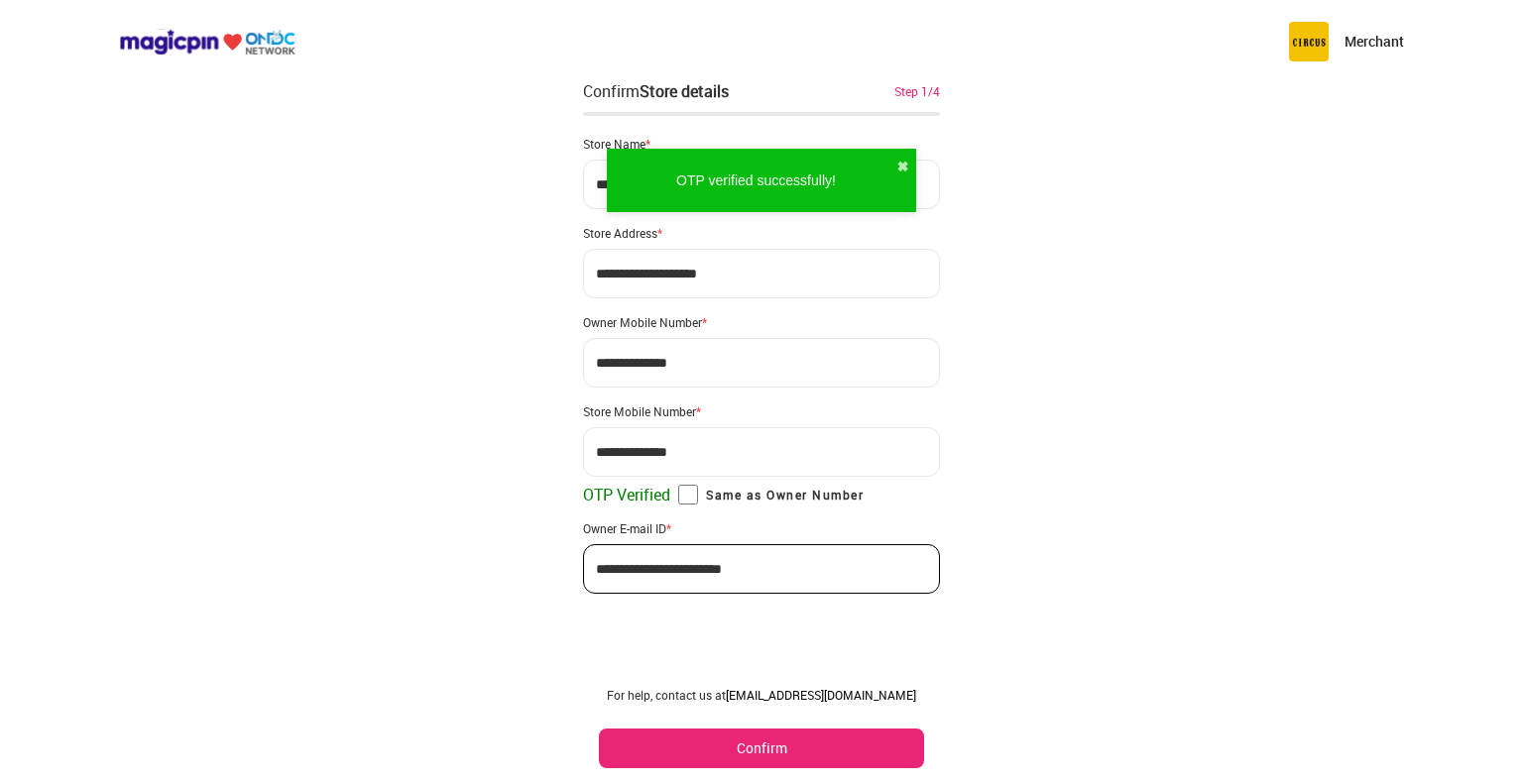 click on "Confirm" at bounding box center (762, 748) 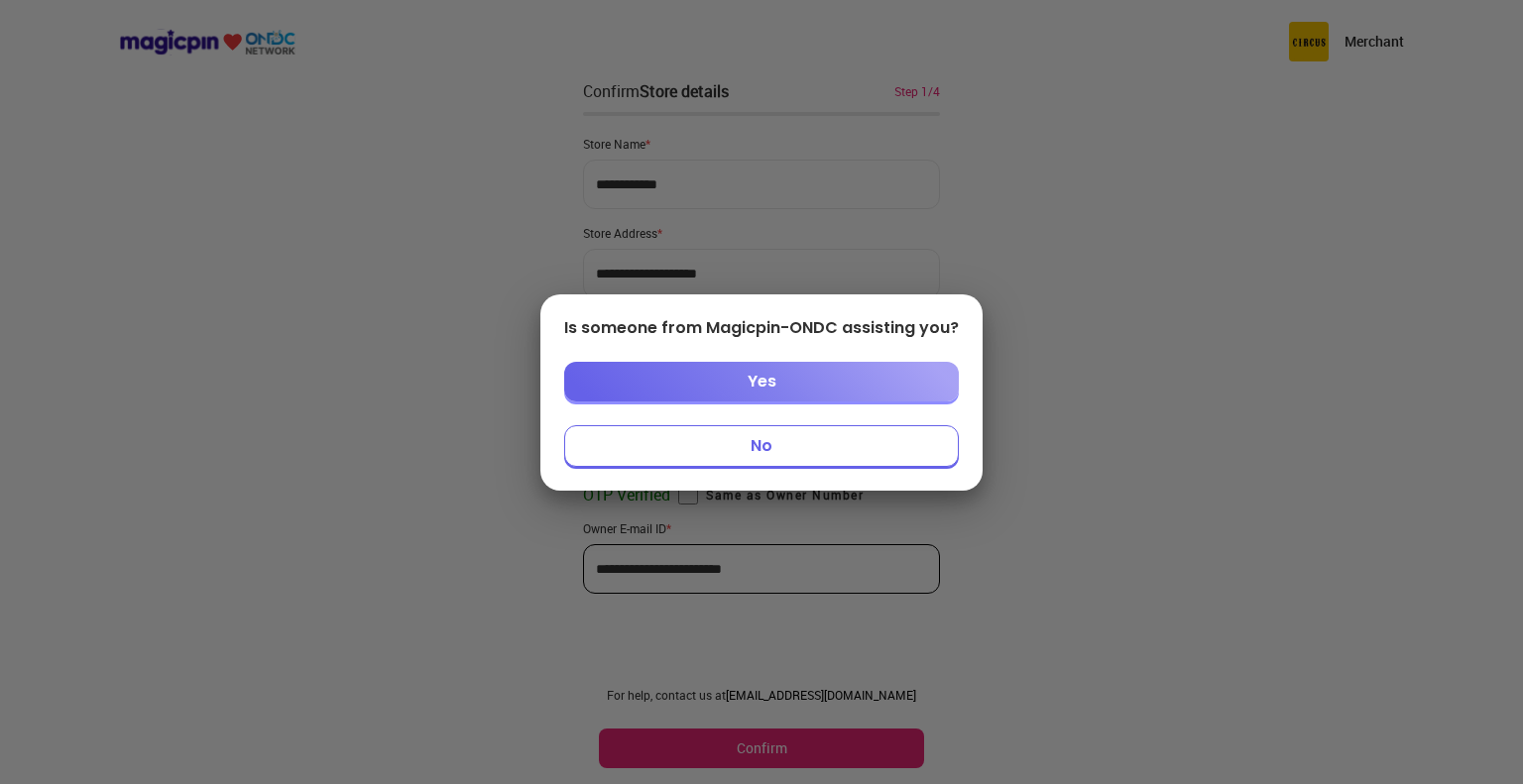 click on "No" at bounding box center (762, 446) 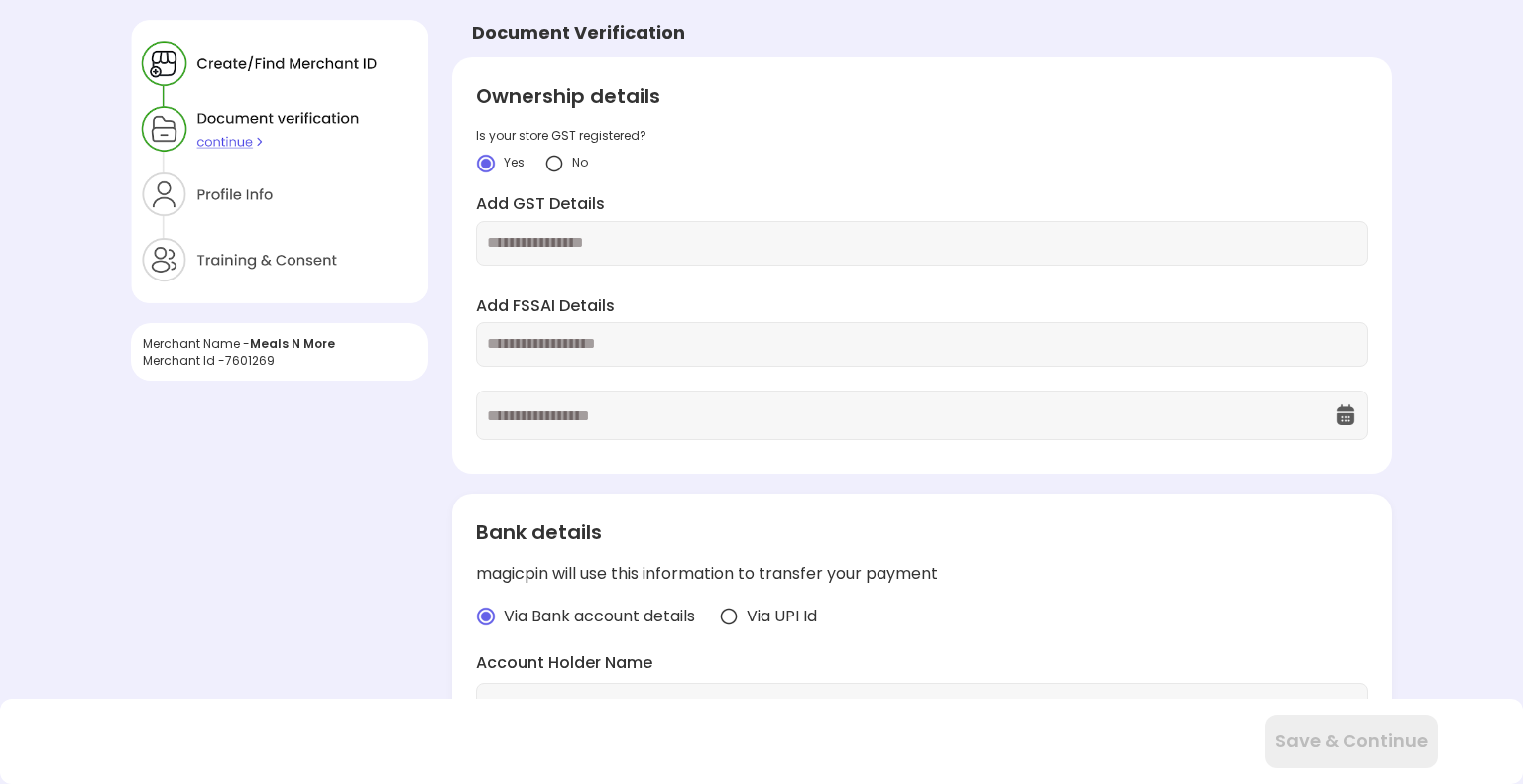 click at bounding box center (922, 243) 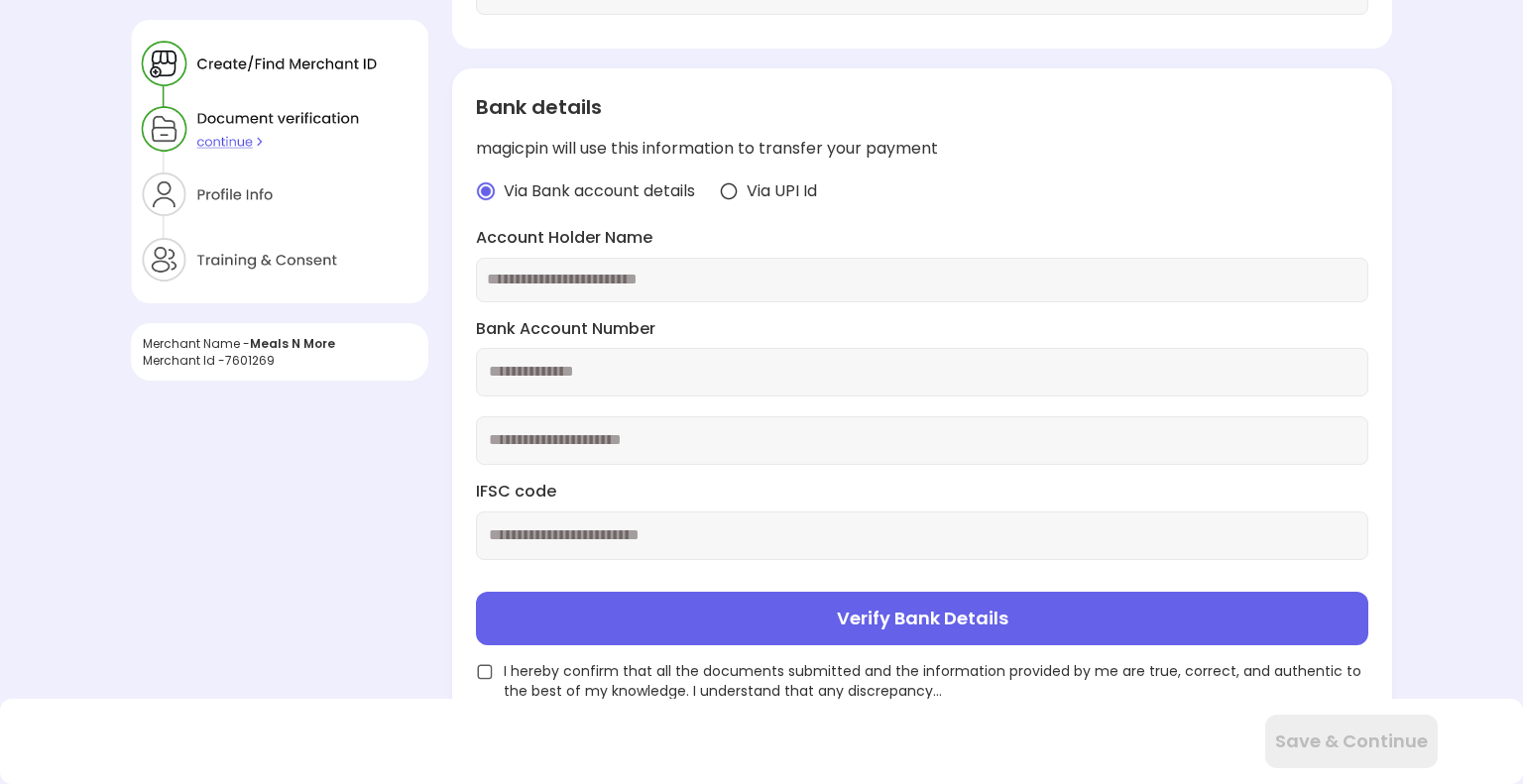 scroll, scrollTop: 0, scrollLeft: 0, axis: both 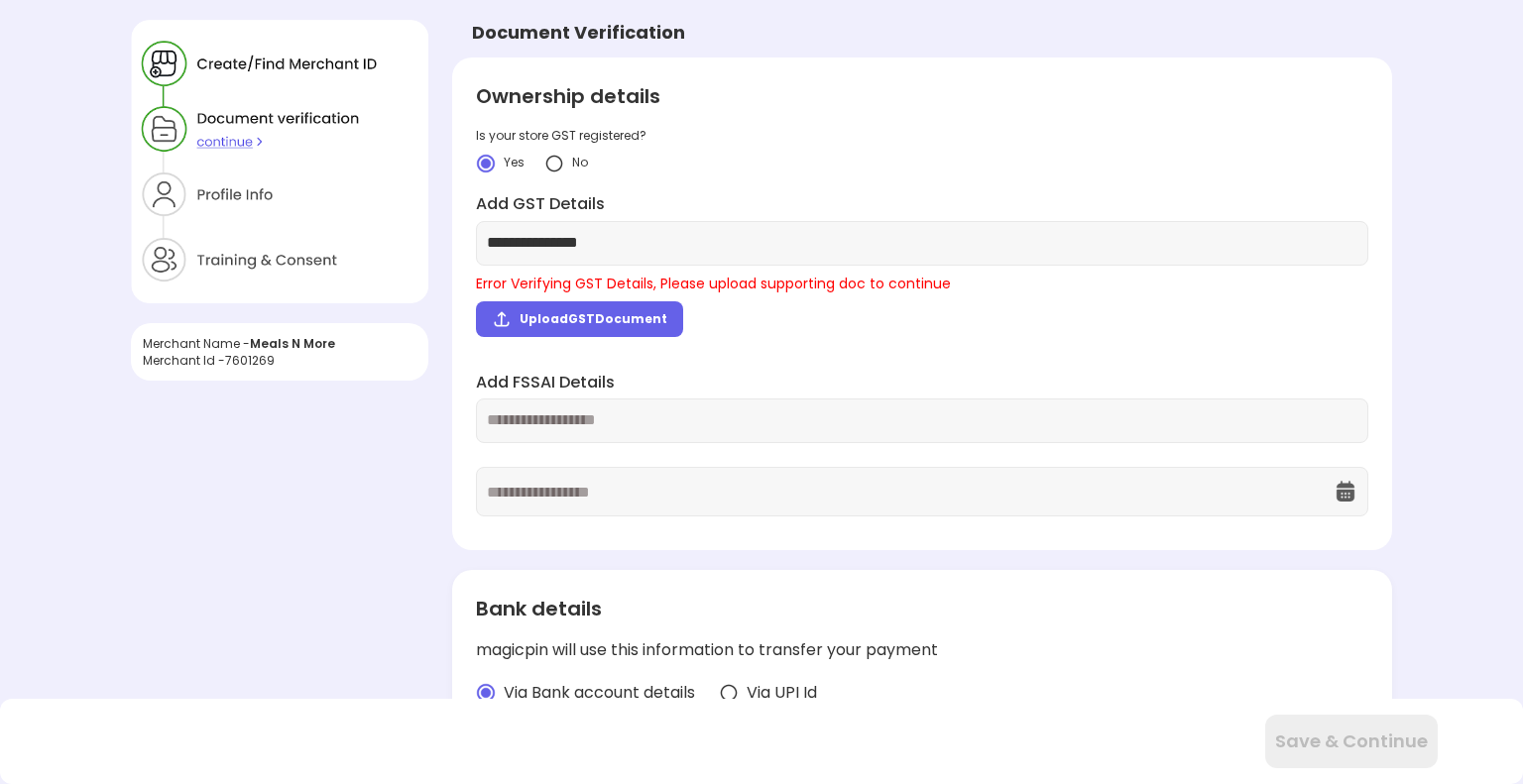 click on "**********" at bounding box center [922, 243] 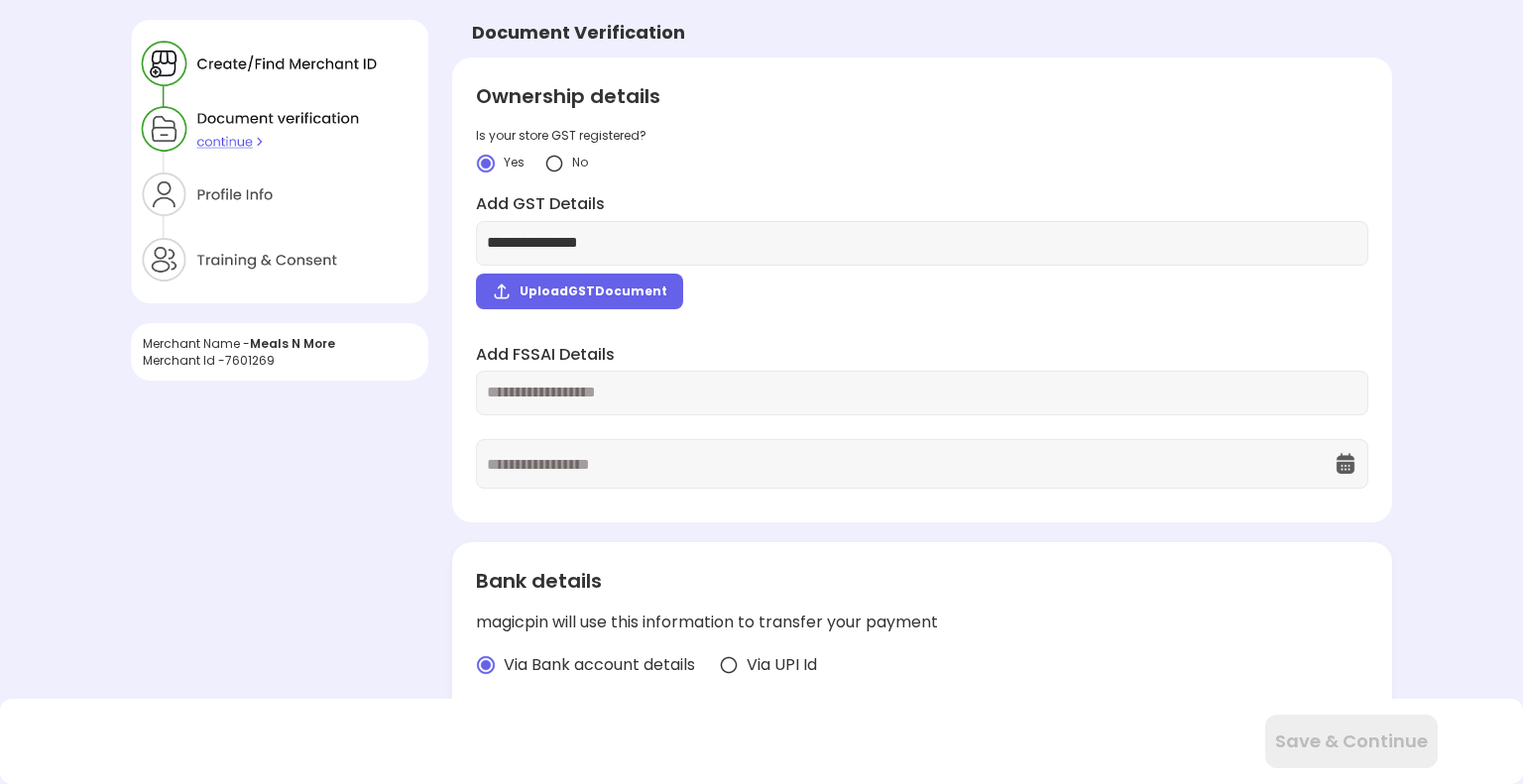 type on "**********" 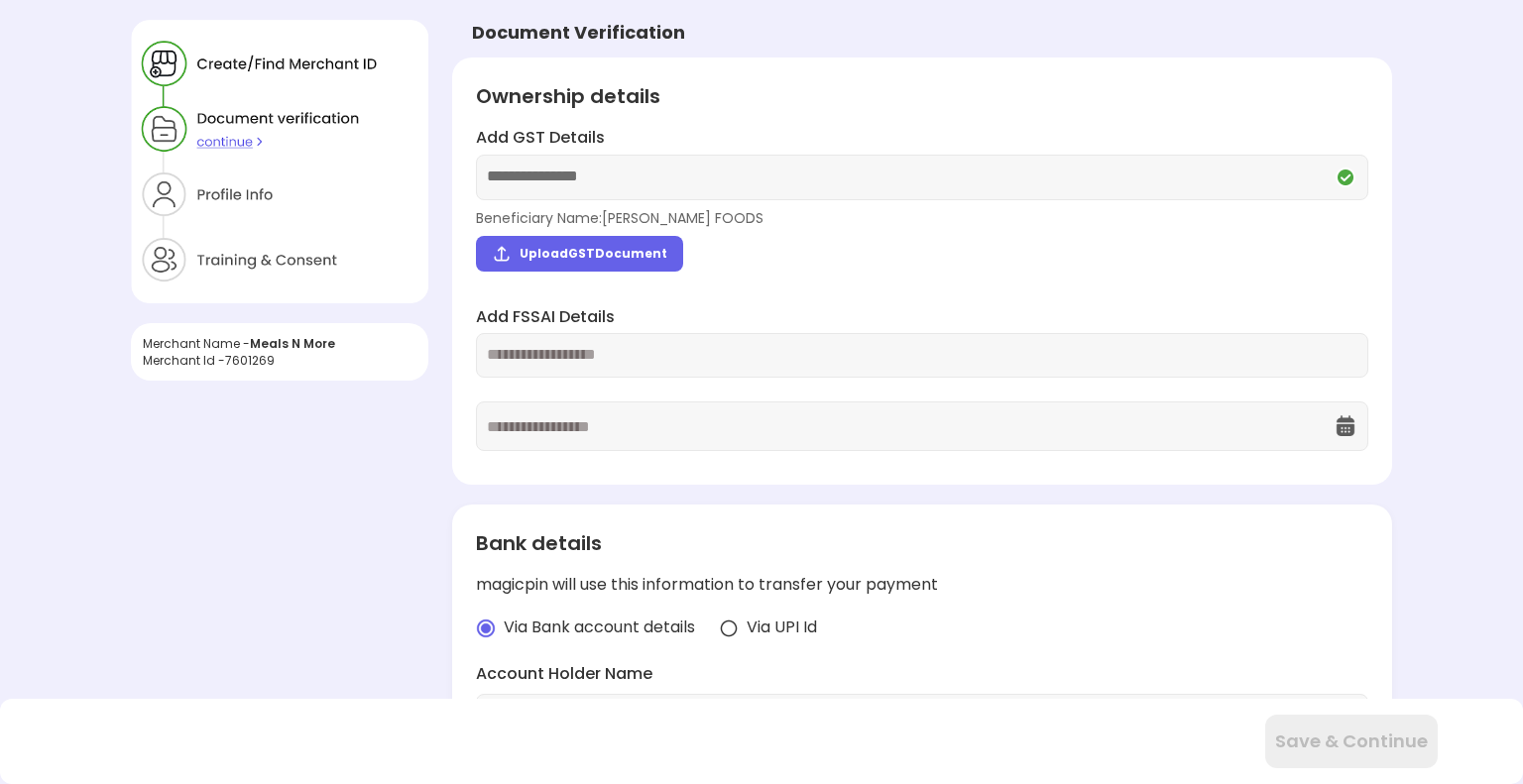 click on "**********" at bounding box center [922, 272] 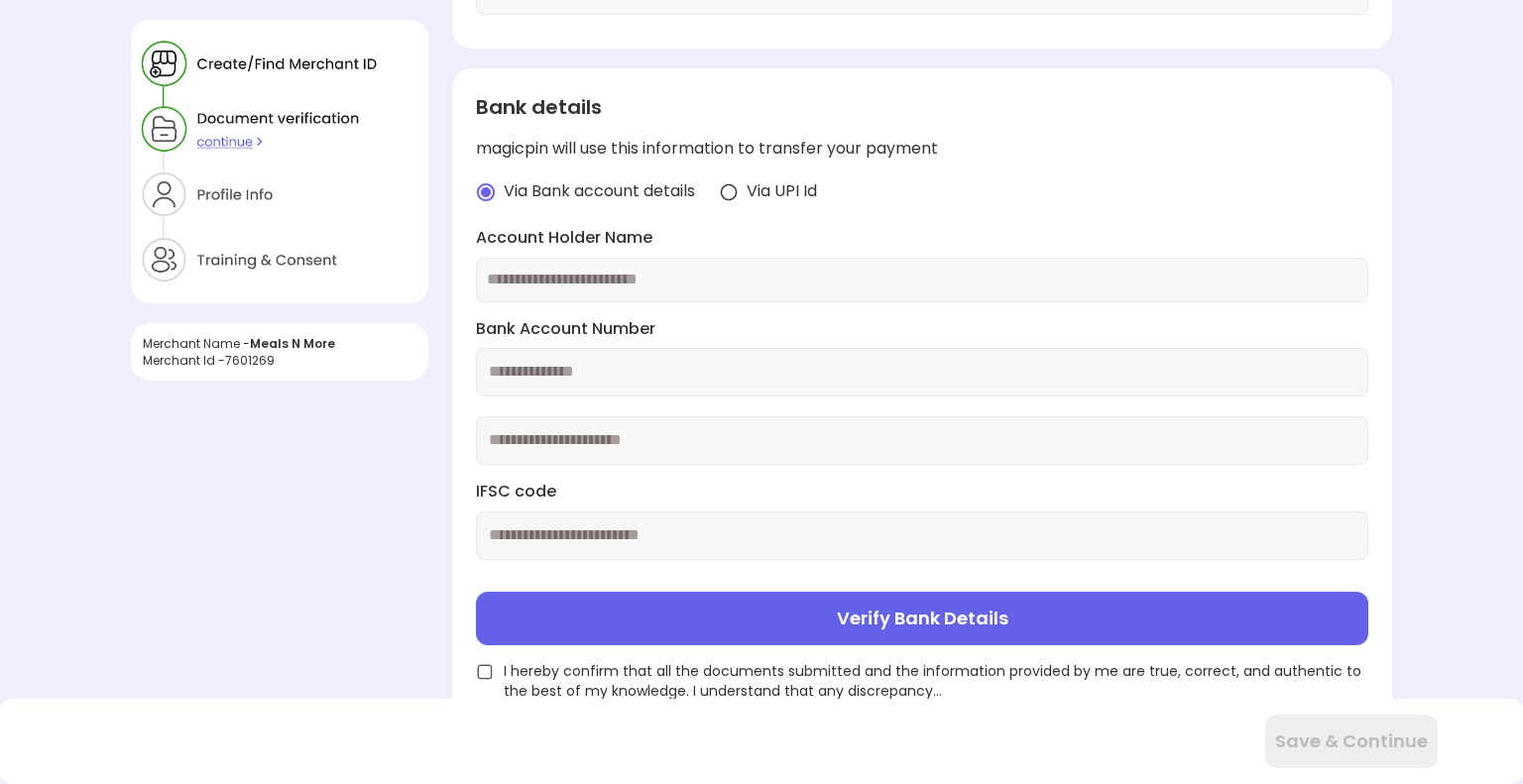 scroll, scrollTop: 0, scrollLeft: 0, axis: both 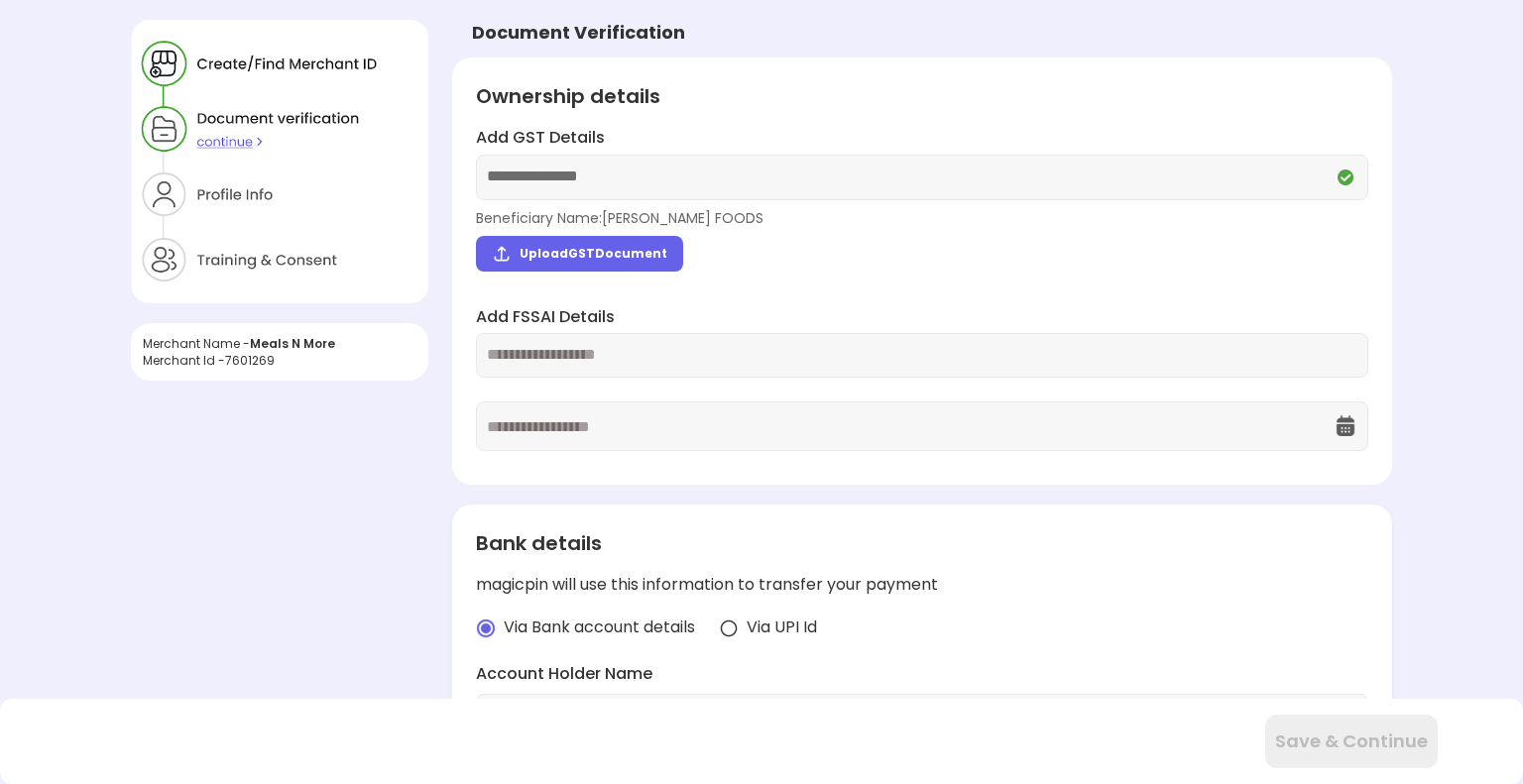 click at bounding box center [922, 355] 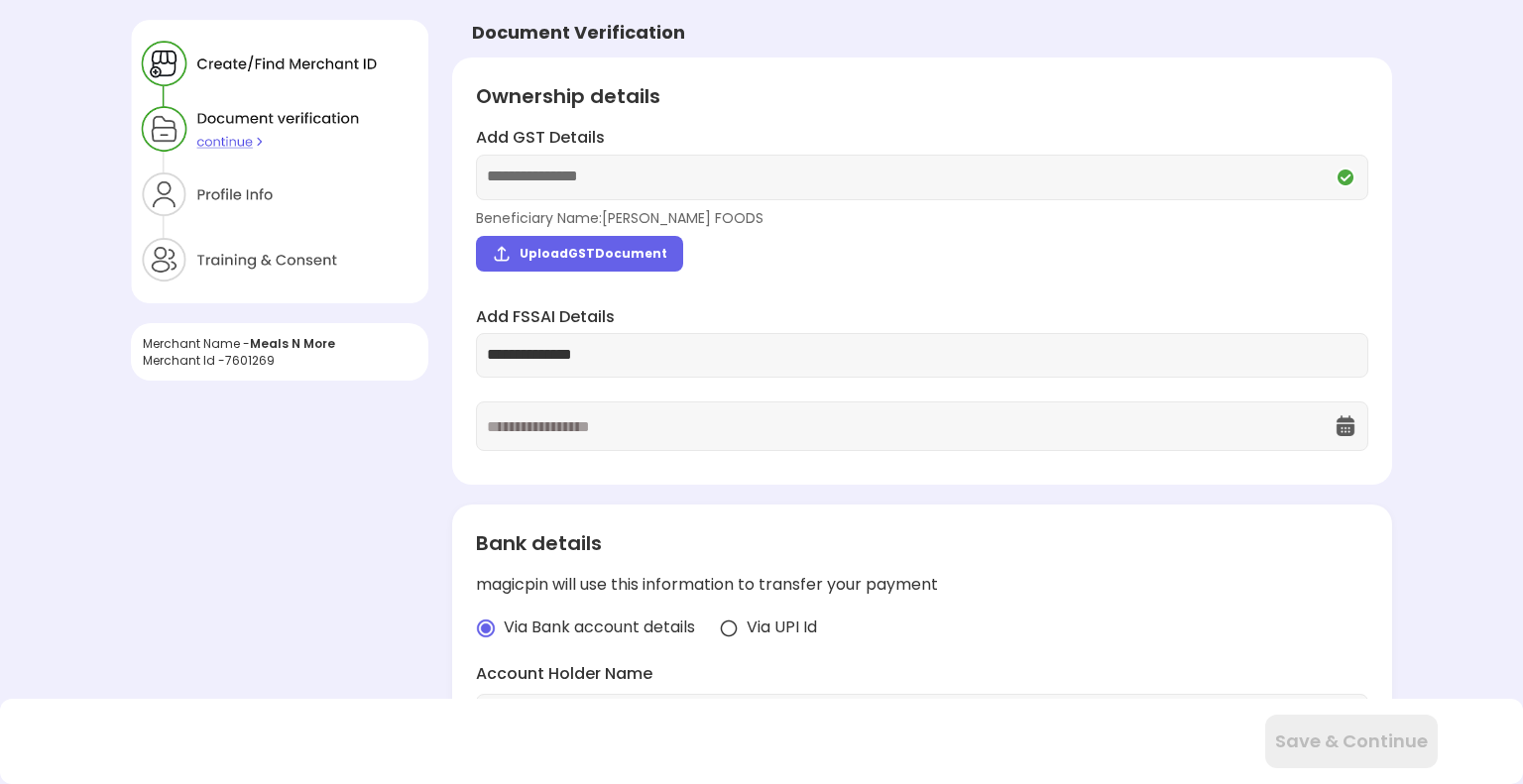 type on "**********" 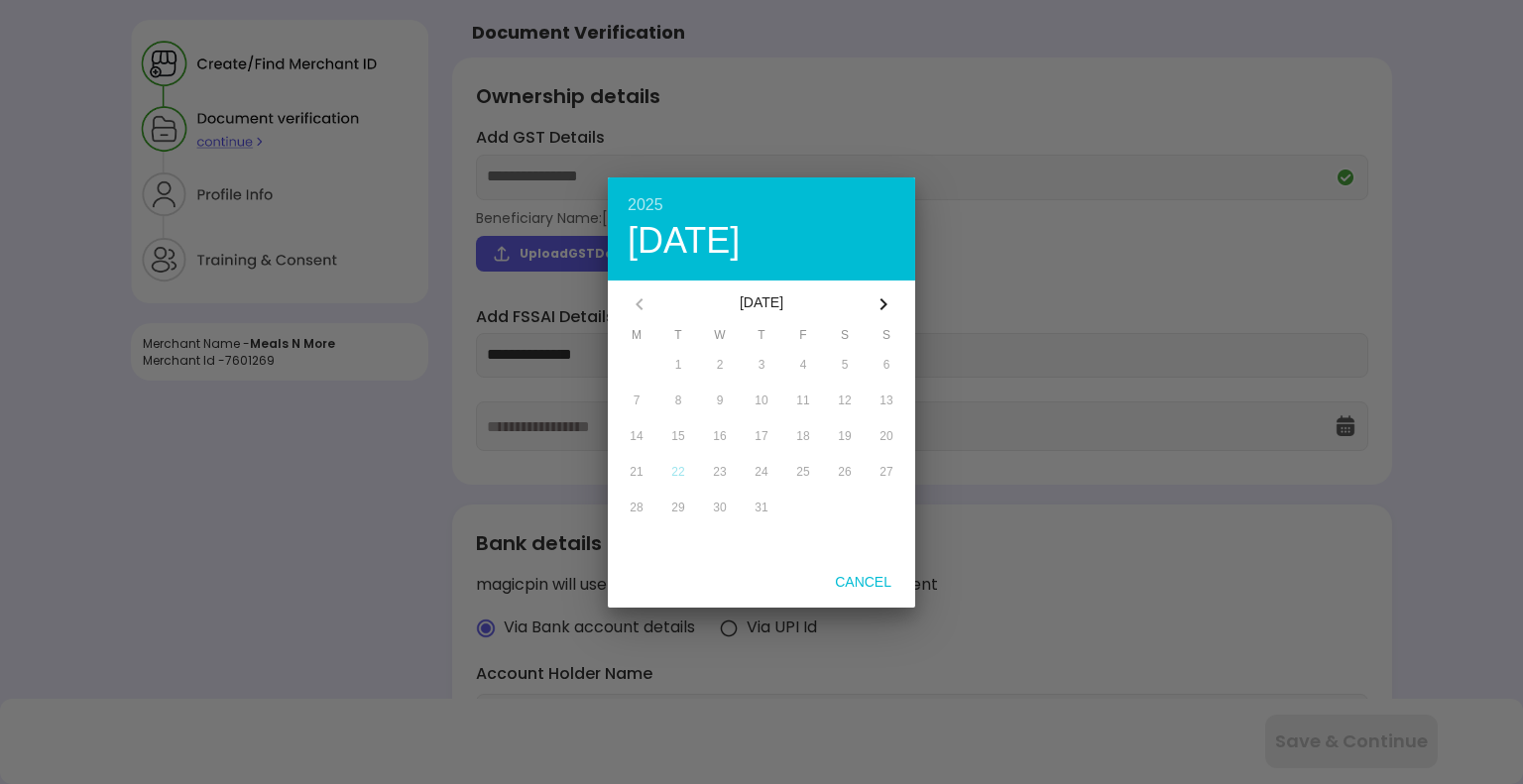 click on "[DATE]" at bounding box center (762, 304) 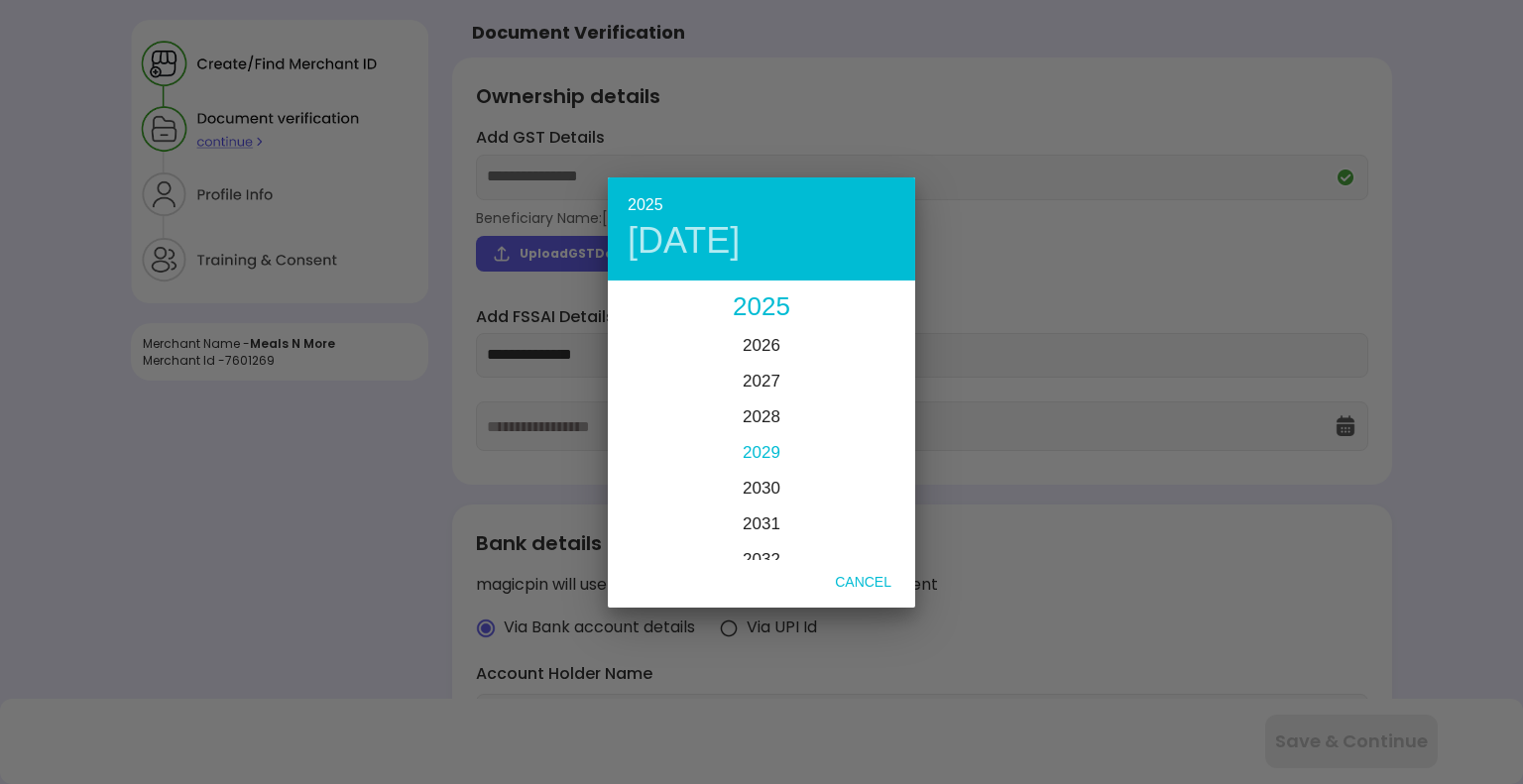 click on "2029" at bounding box center [762, 452] 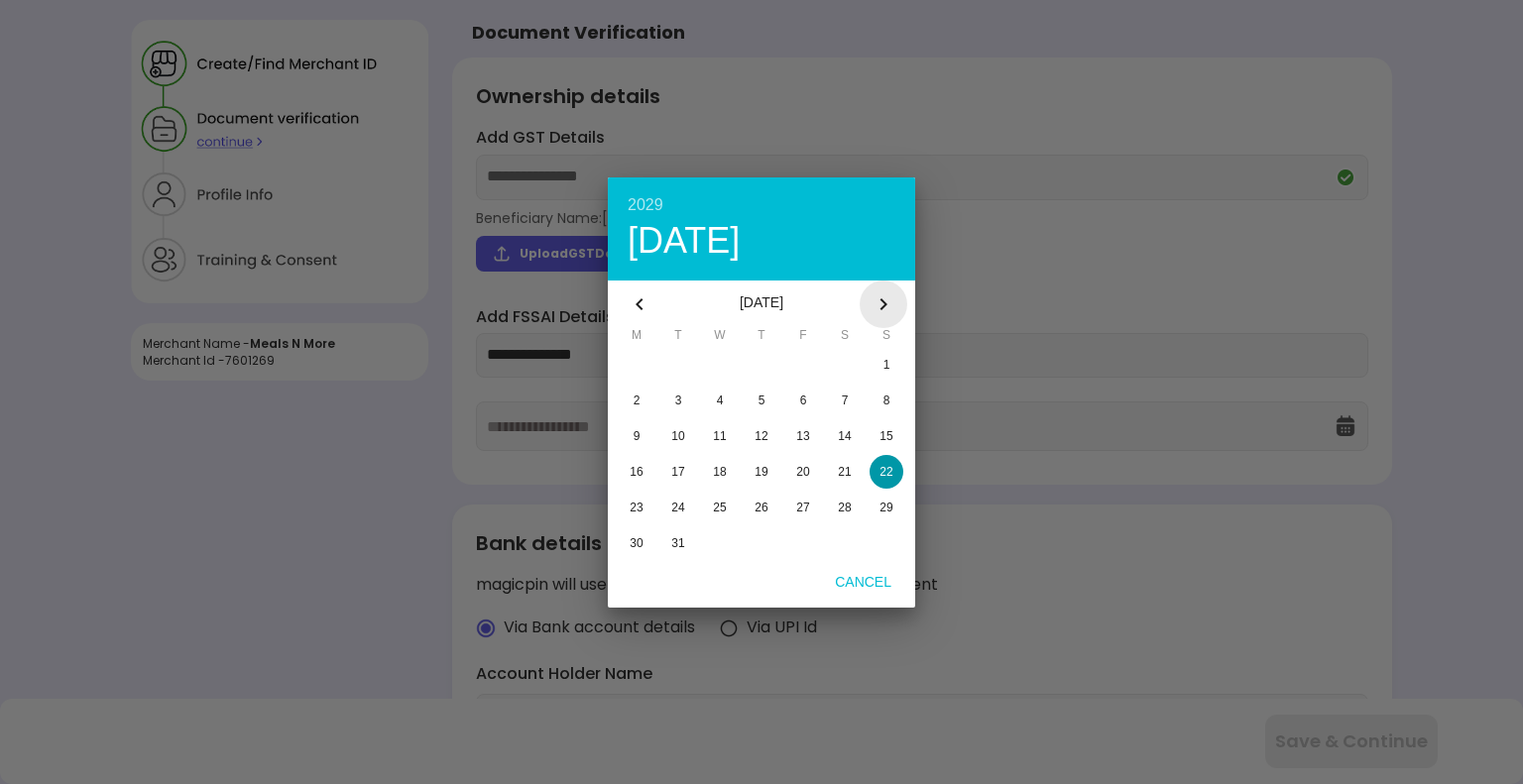 click 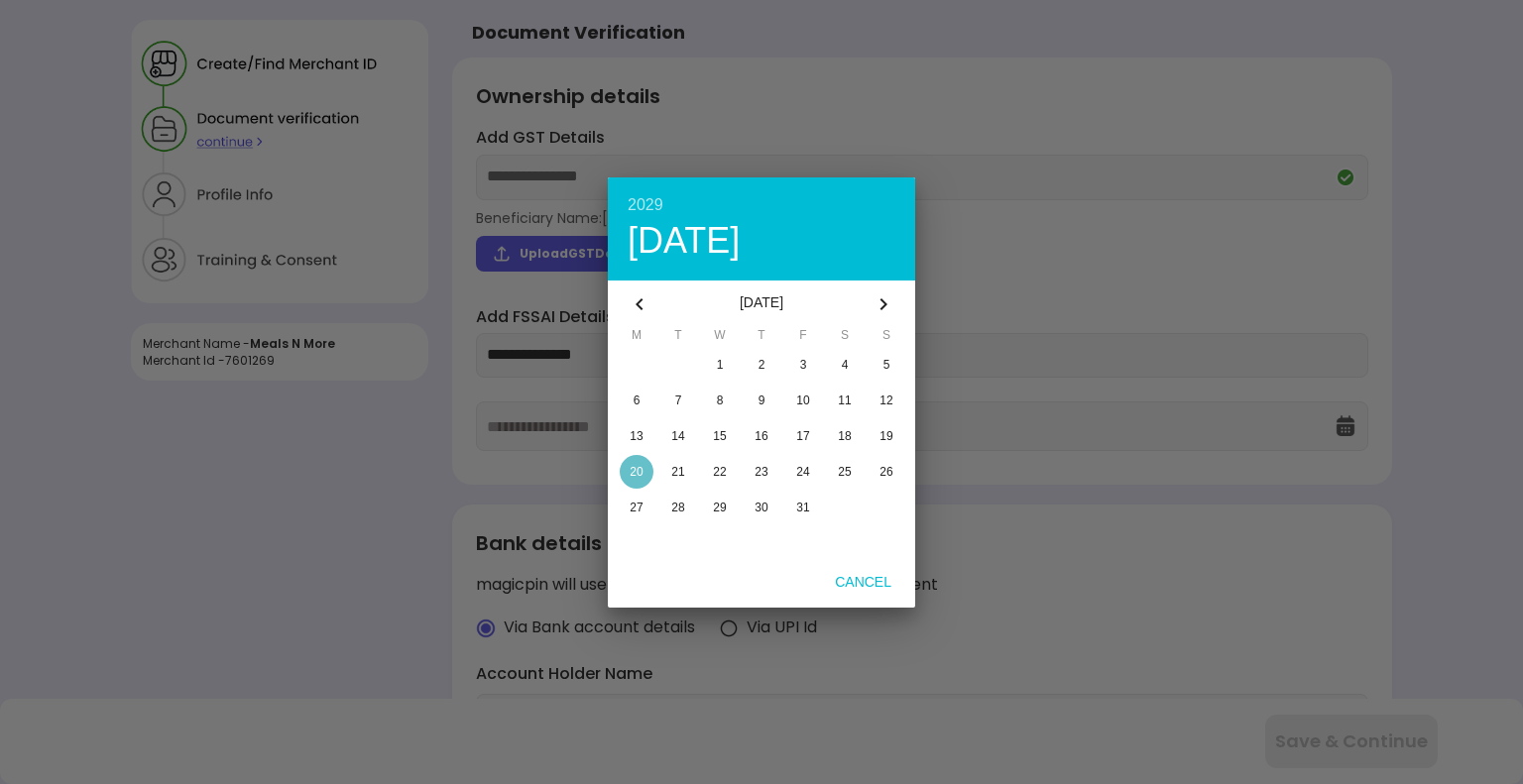 click on "20" at bounding box center [636, 472] 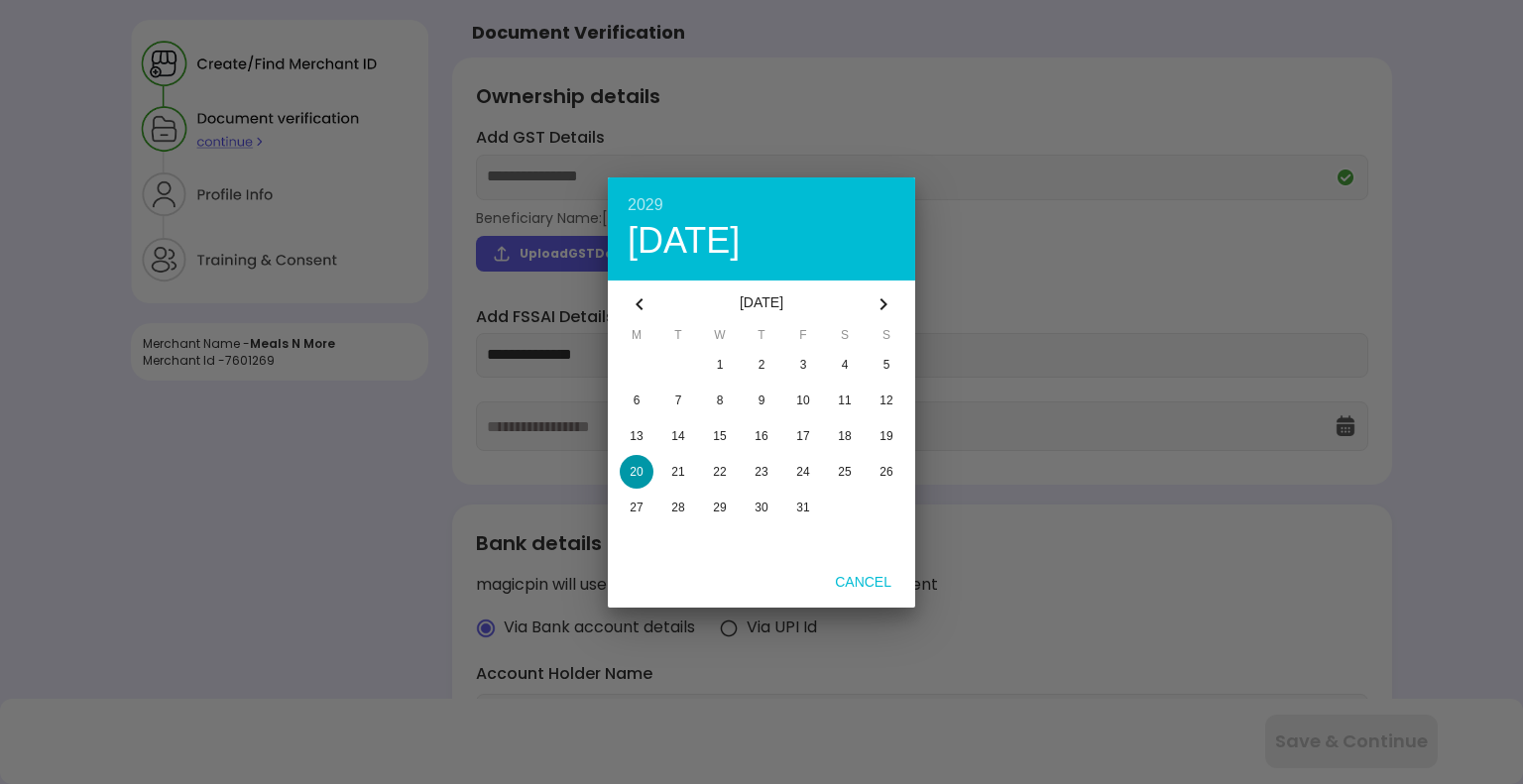 type on "**********" 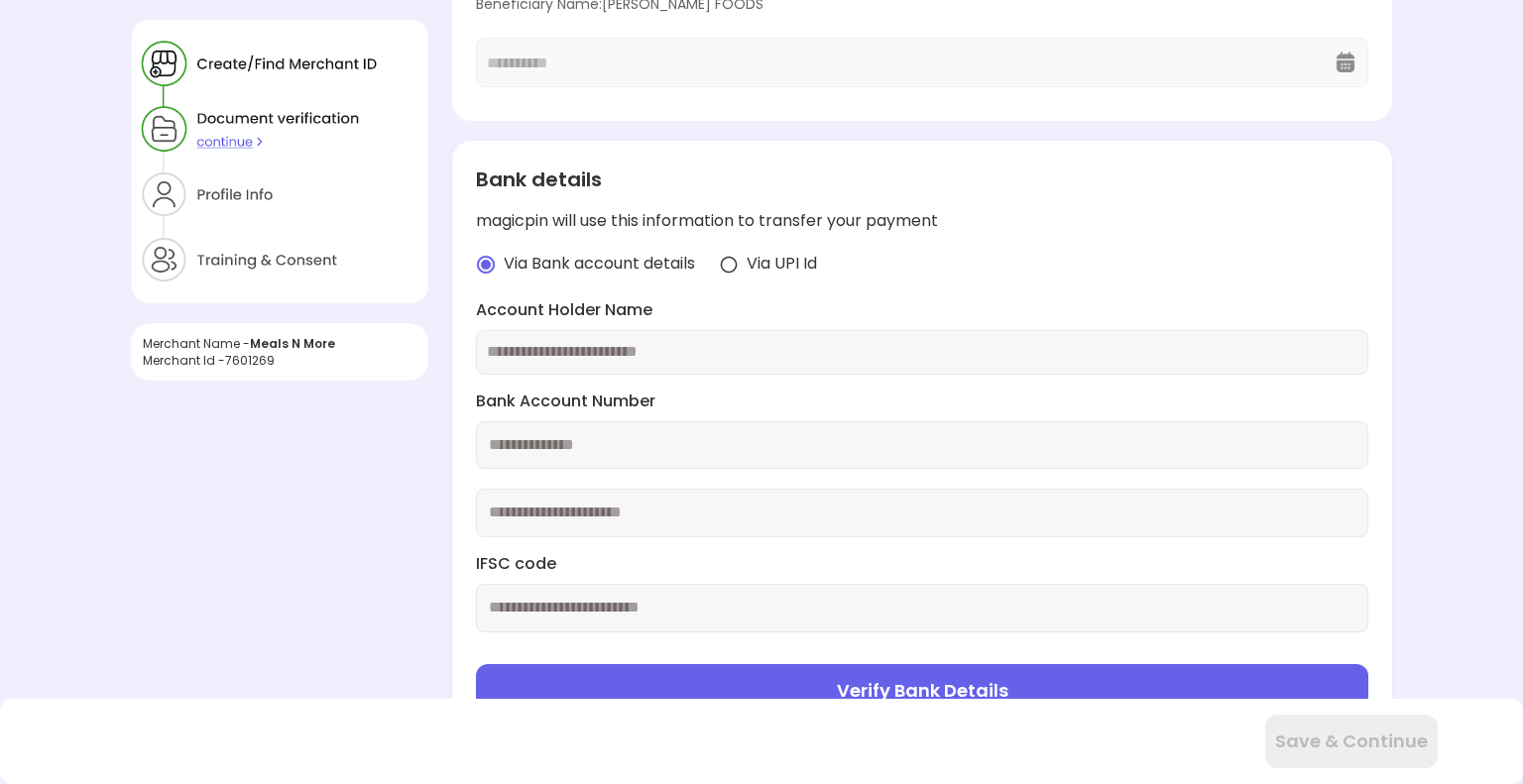 scroll, scrollTop: 395, scrollLeft: 0, axis: vertical 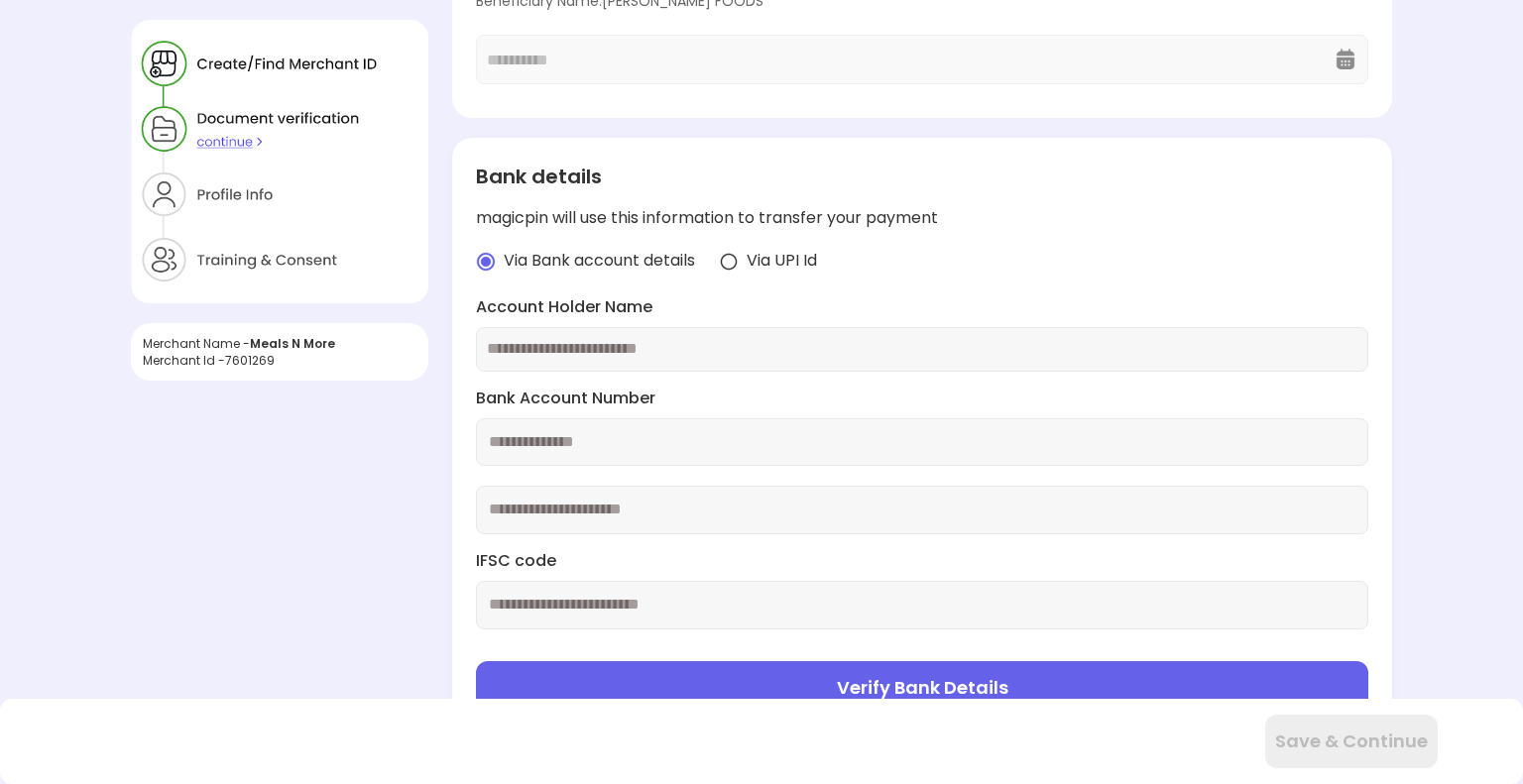 click at bounding box center (922, 349) 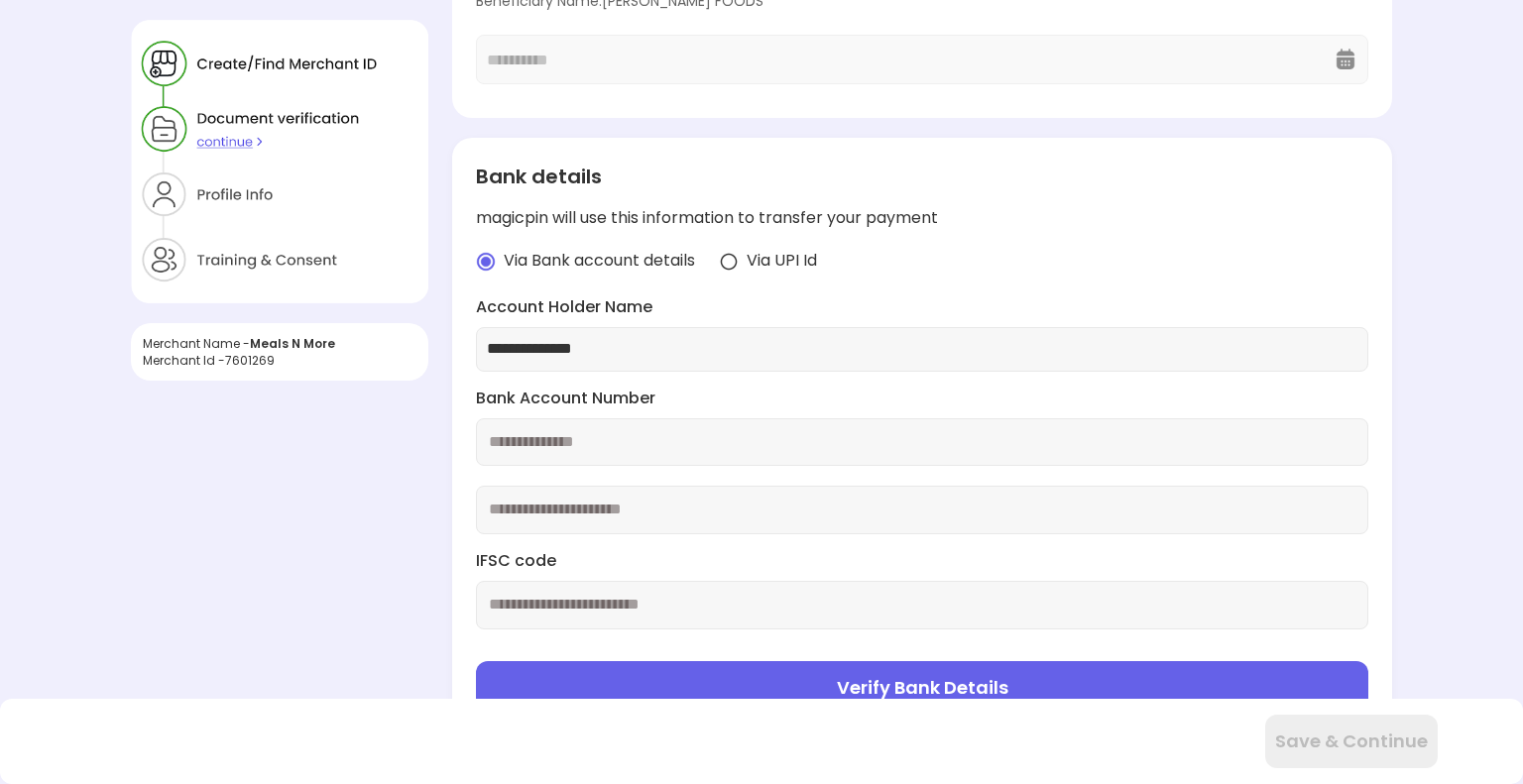 type on "**********" 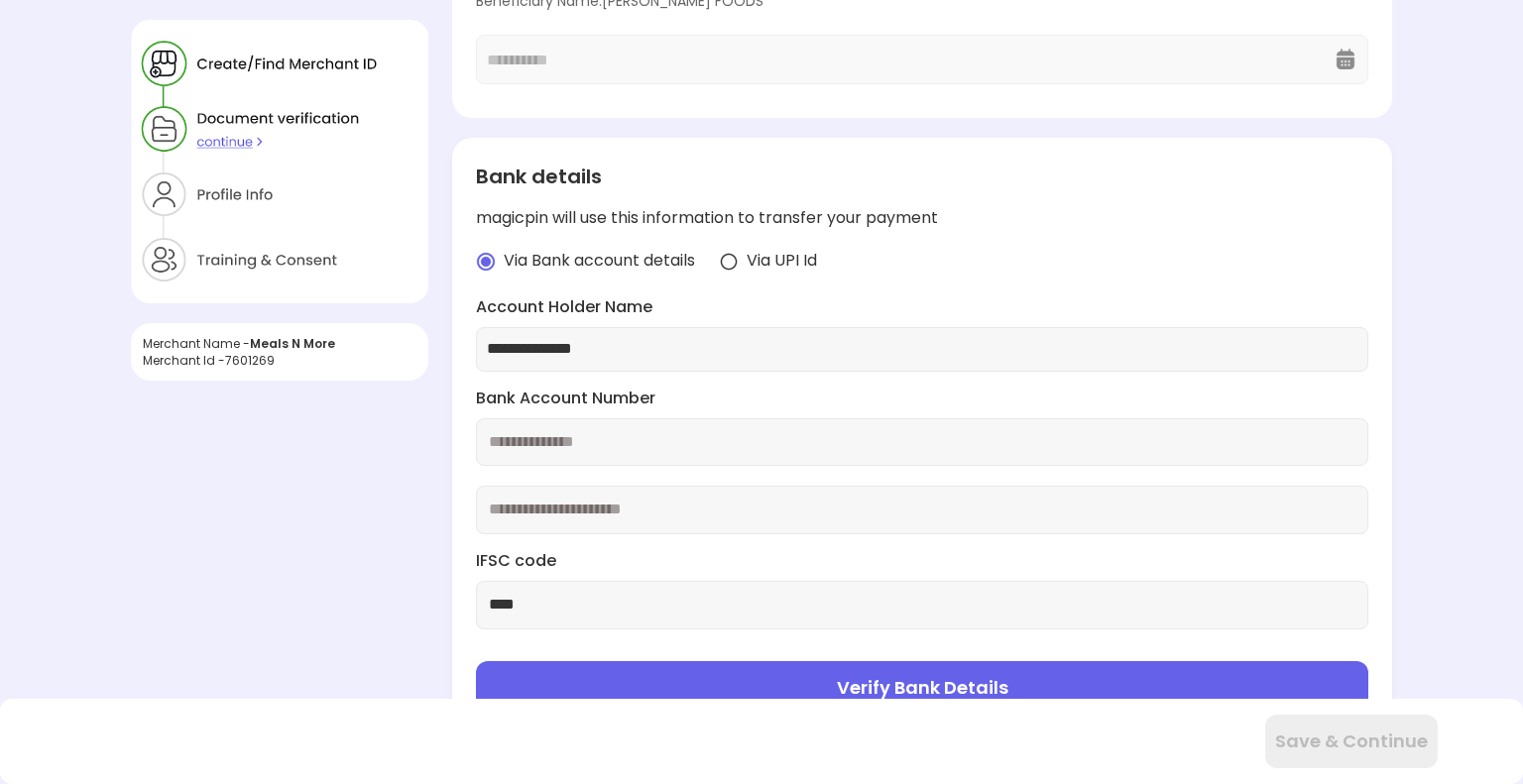 click on "****" at bounding box center (922, 605) 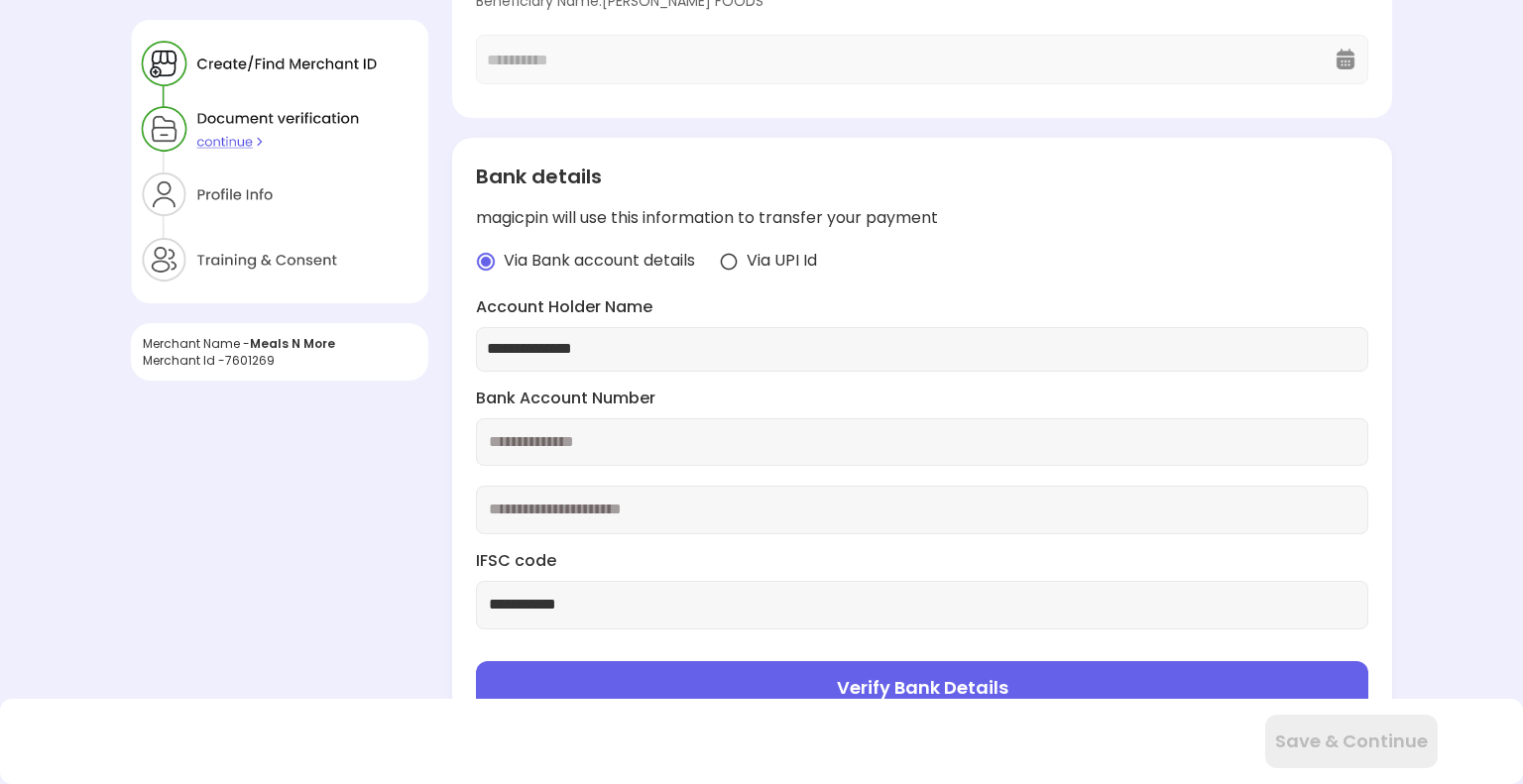 scroll, scrollTop: 465, scrollLeft: 0, axis: vertical 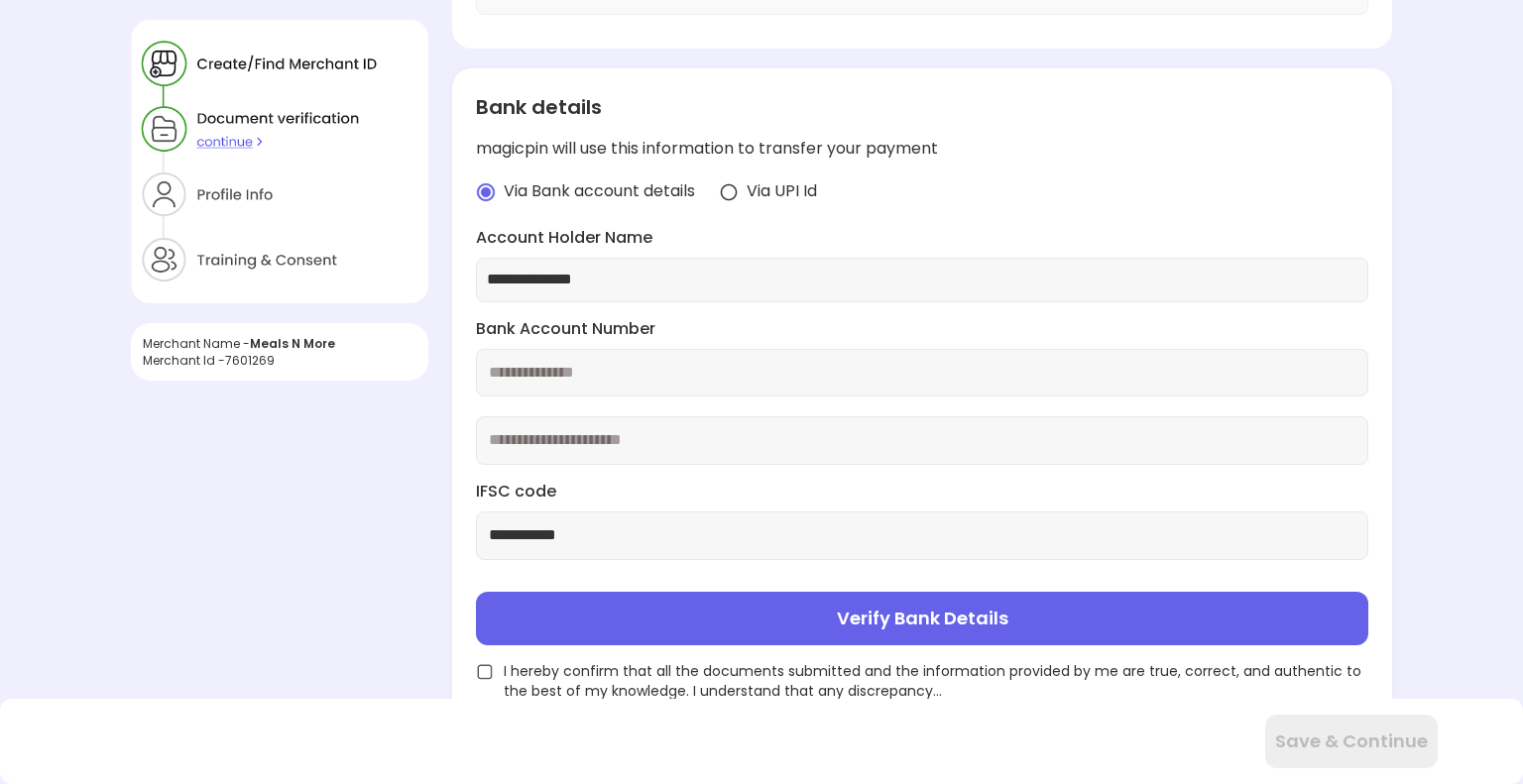 type on "**********" 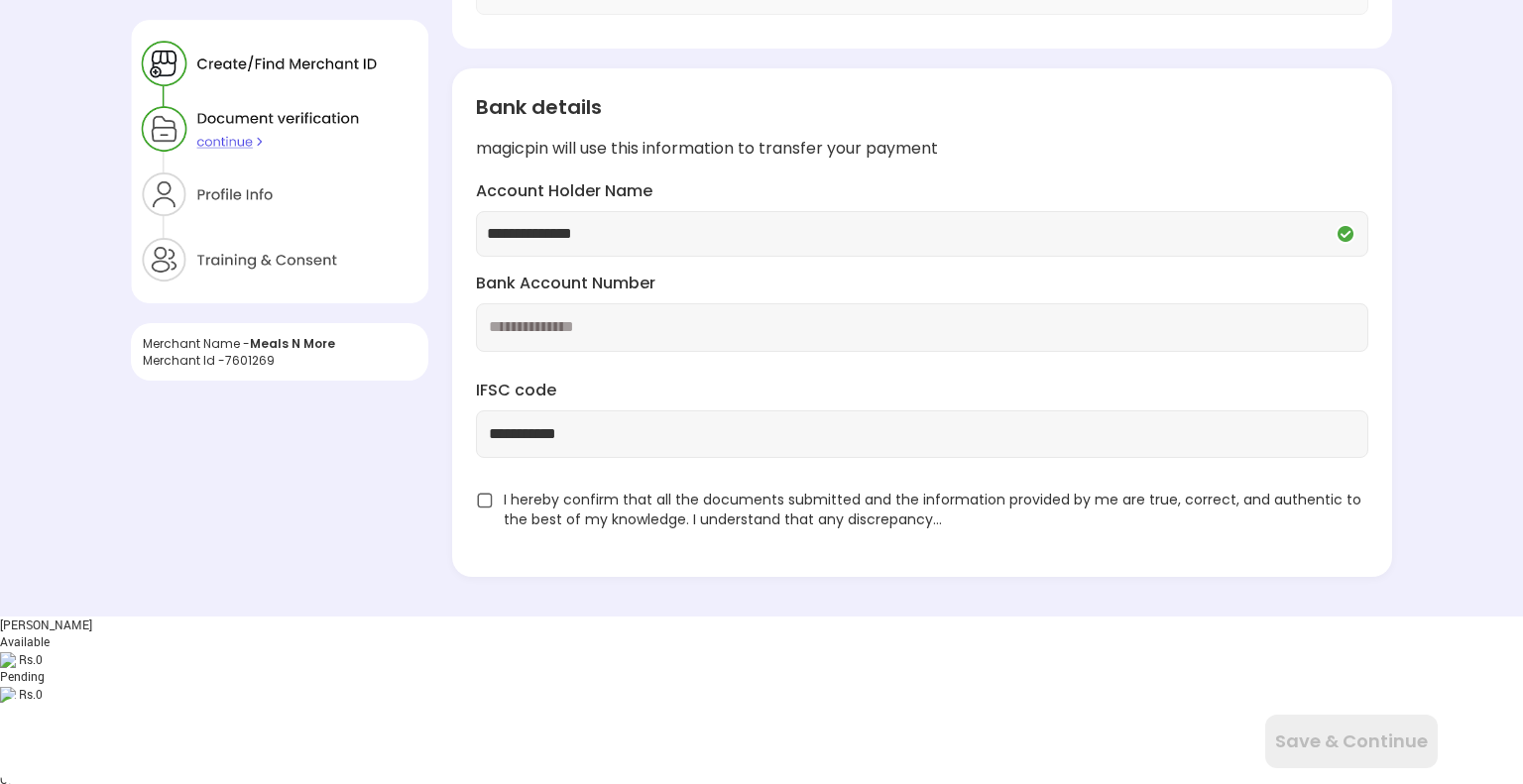 scroll, scrollTop: 294, scrollLeft: 0, axis: vertical 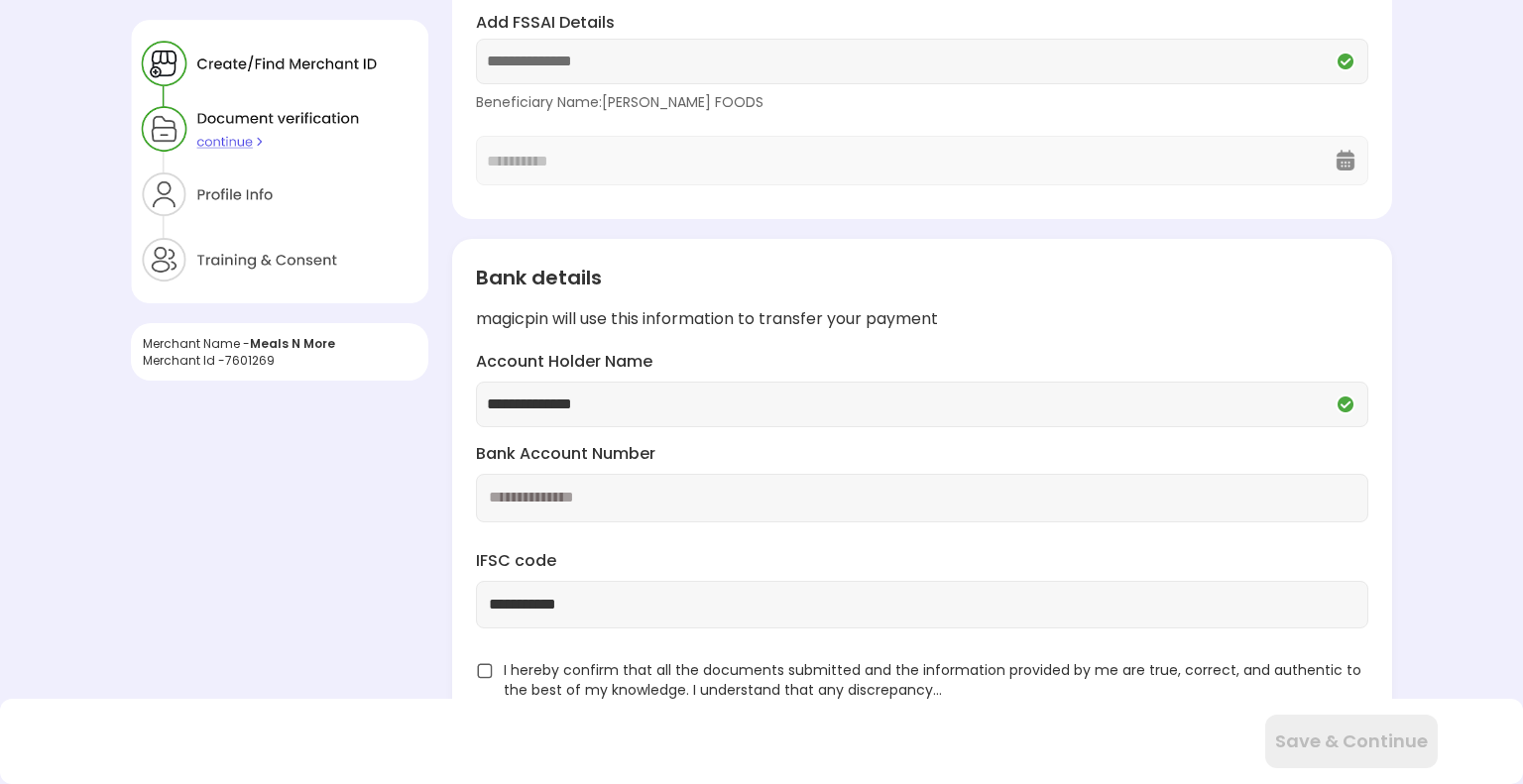 click at bounding box center [485, 671] 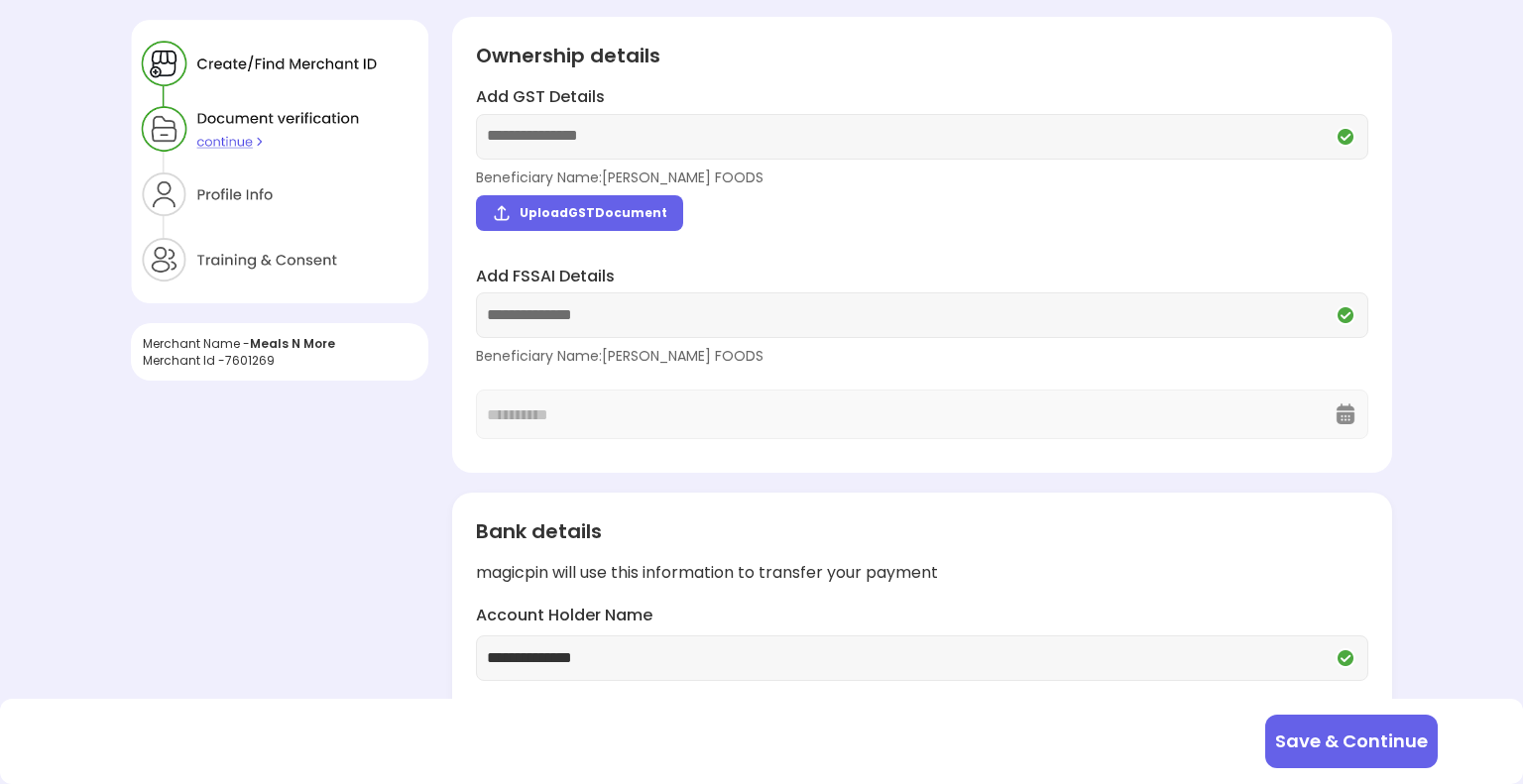 scroll, scrollTop: 294, scrollLeft: 0, axis: vertical 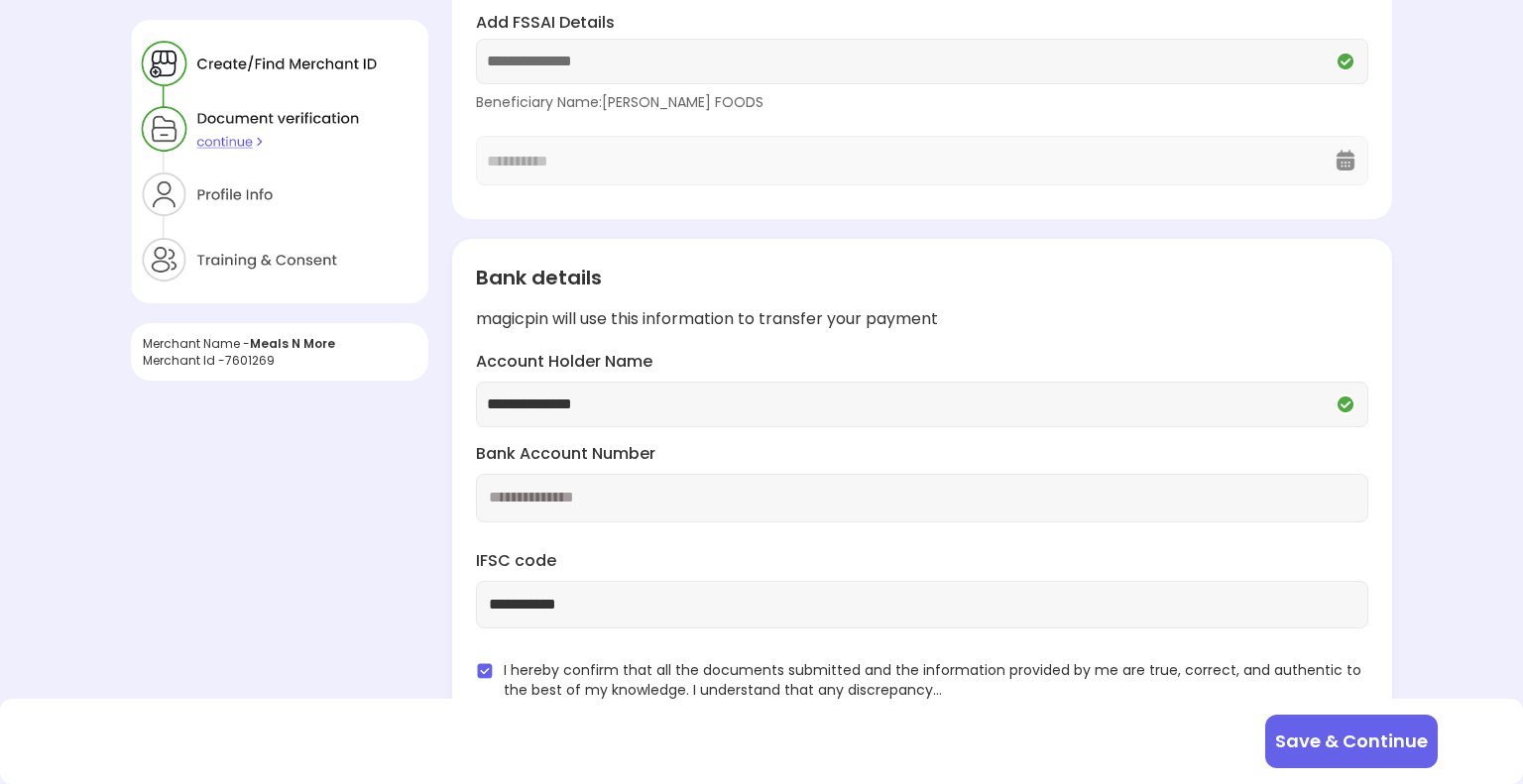 click on "Save & Continue" at bounding box center [1351, 741] 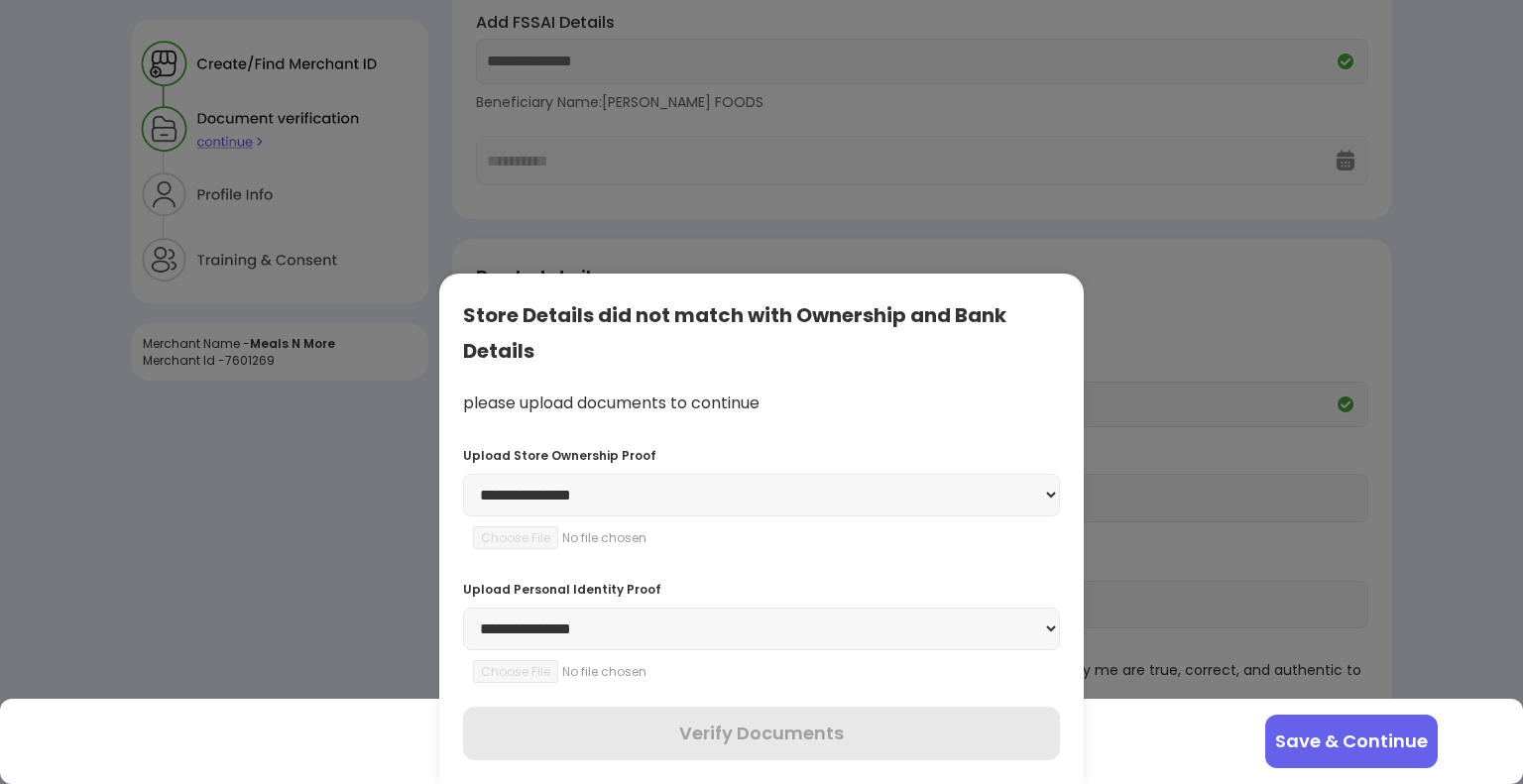 click on "**********" at bounding box center [762, 495] 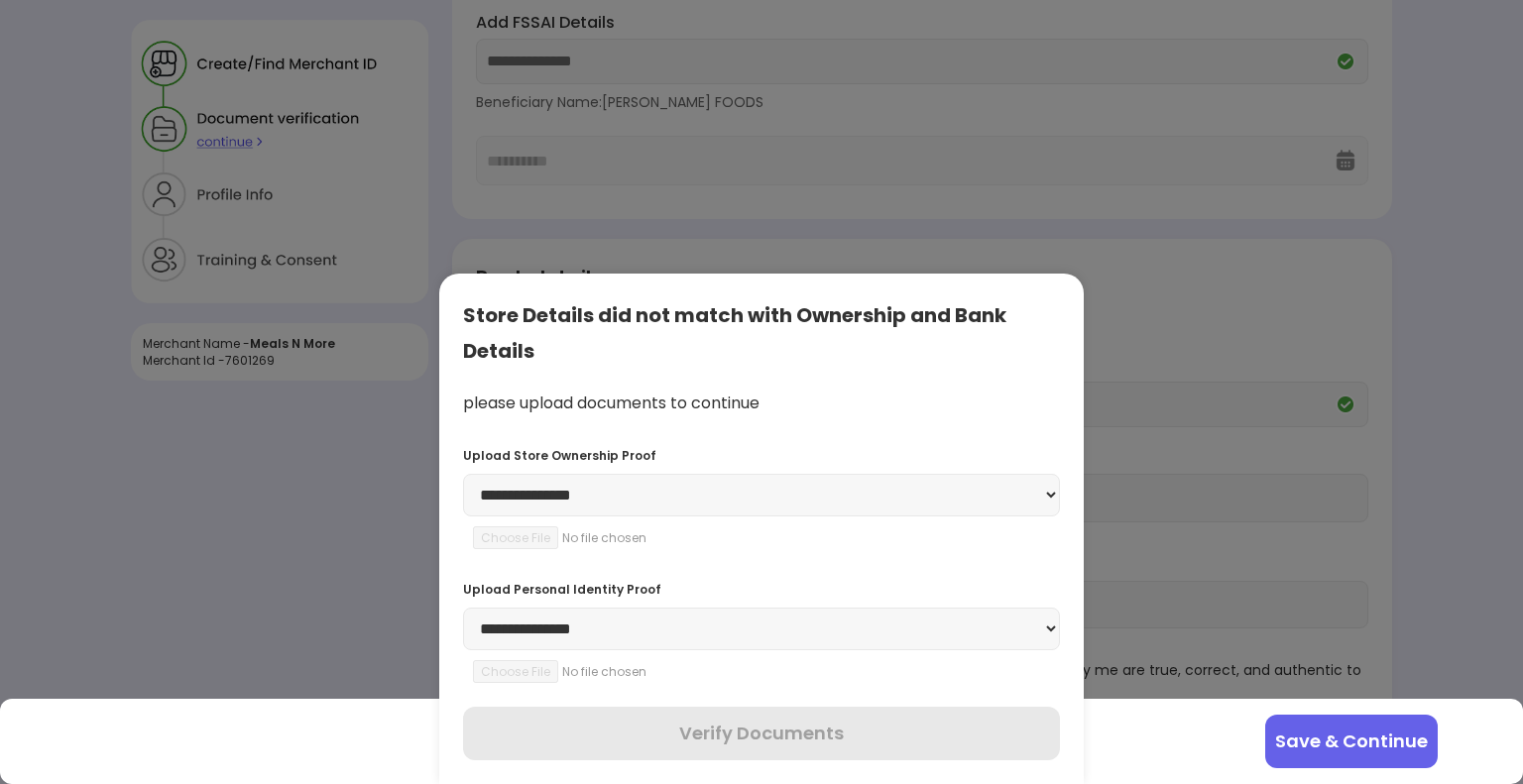 select on "**********" 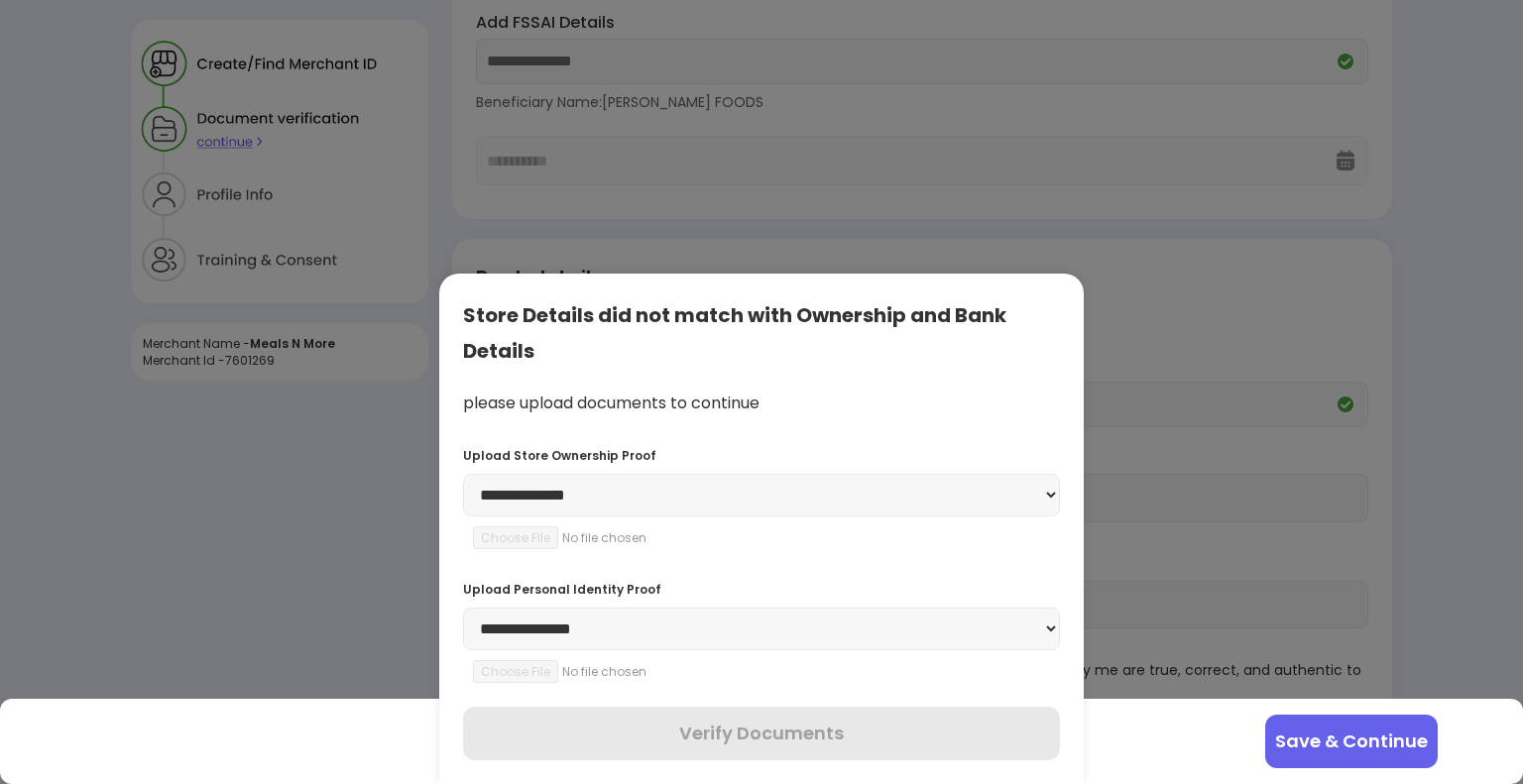 click on "**********" at bounding box center (762, 495) 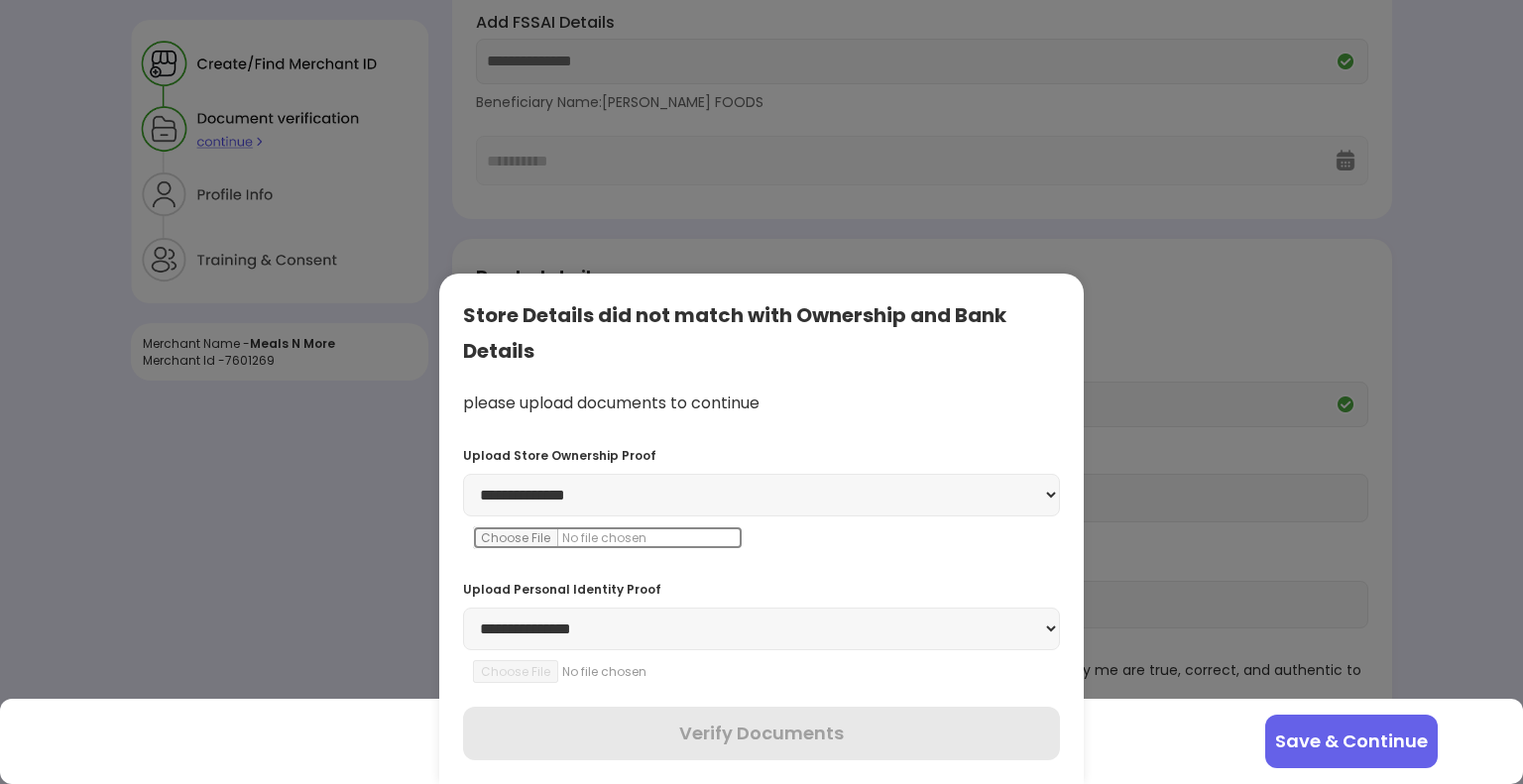 click at bounding box center [608, 537] 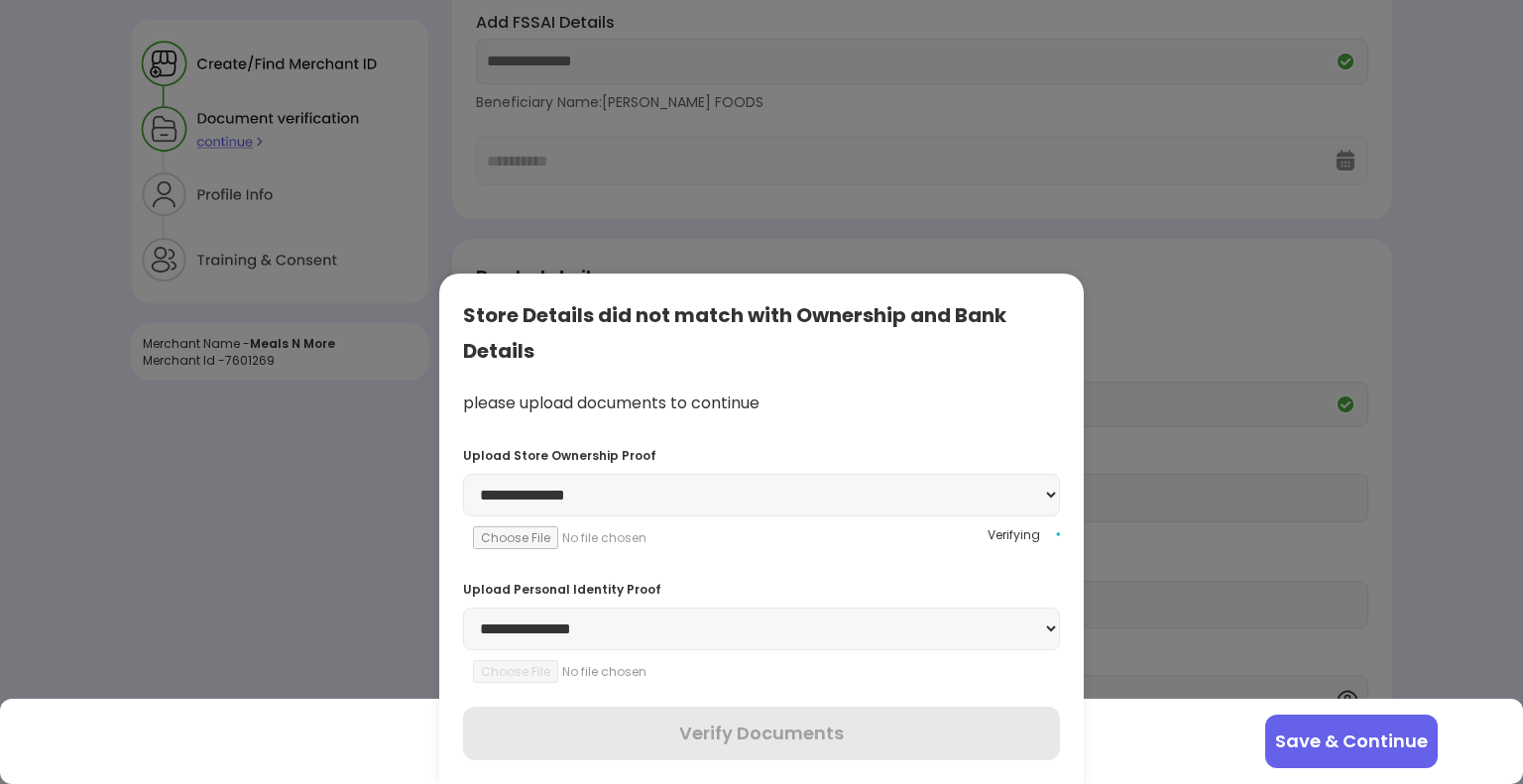 click on "**********" at bounding box center [762, 628] 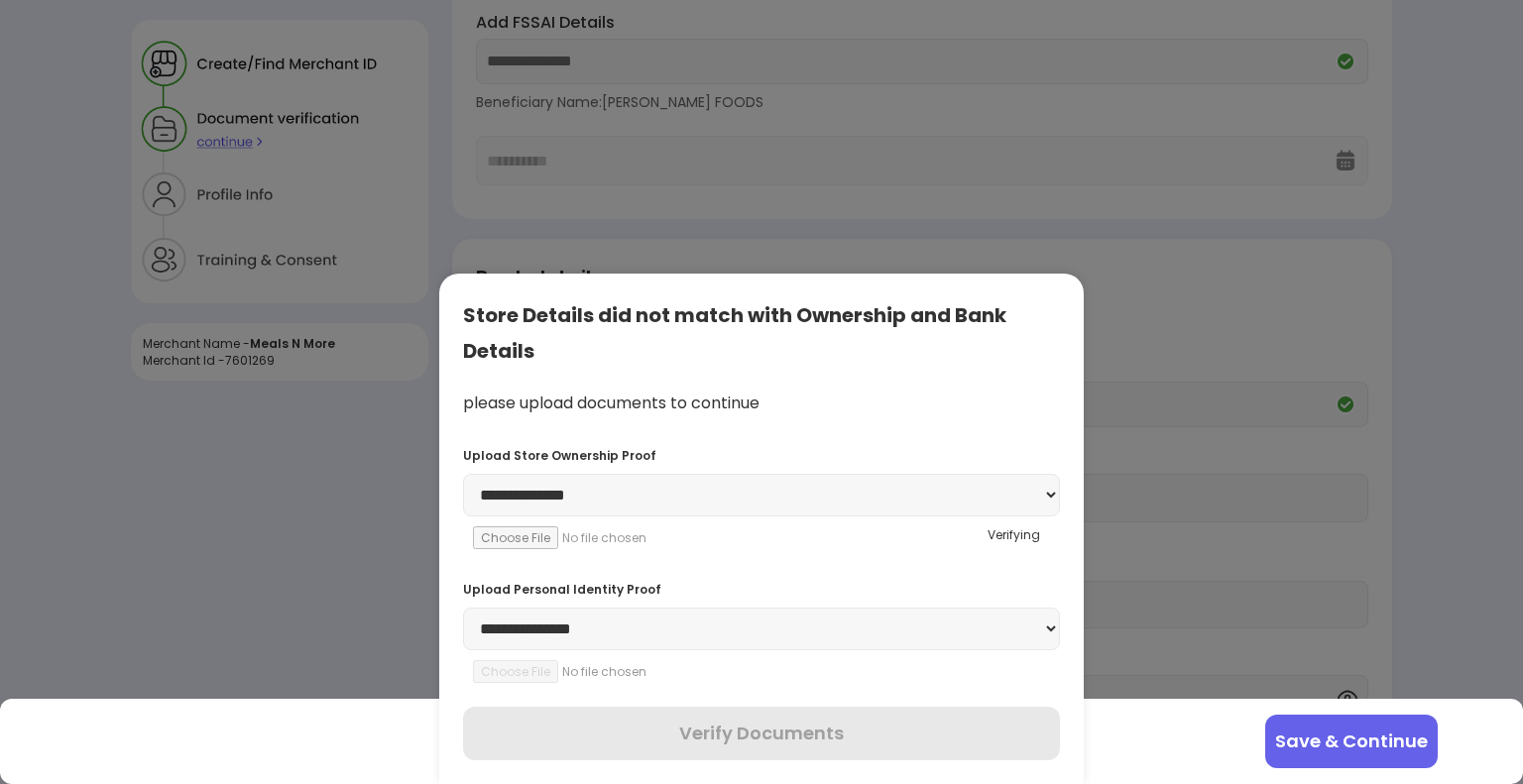 select on "******" 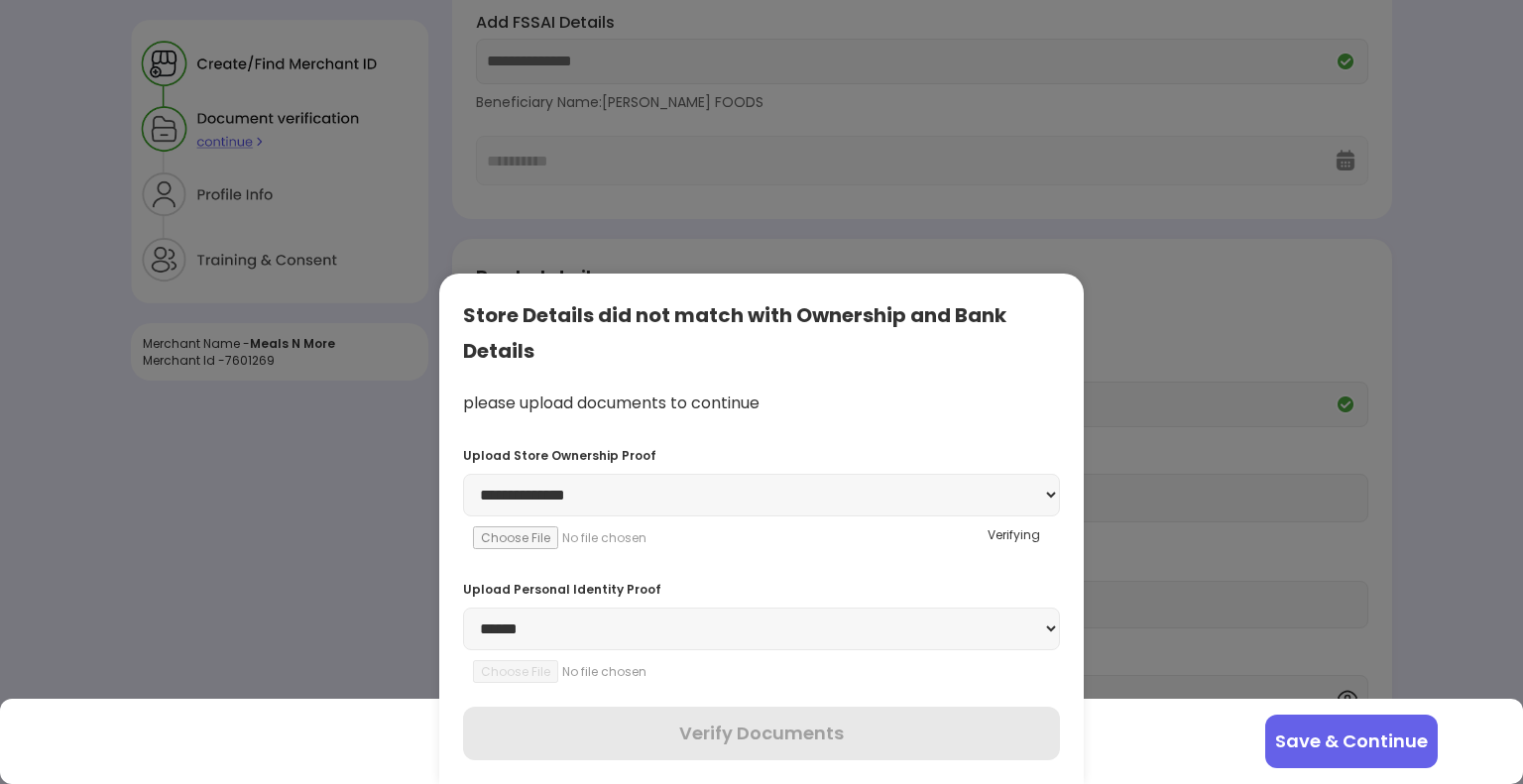 click on "**********" at bounding box center [762, 628] 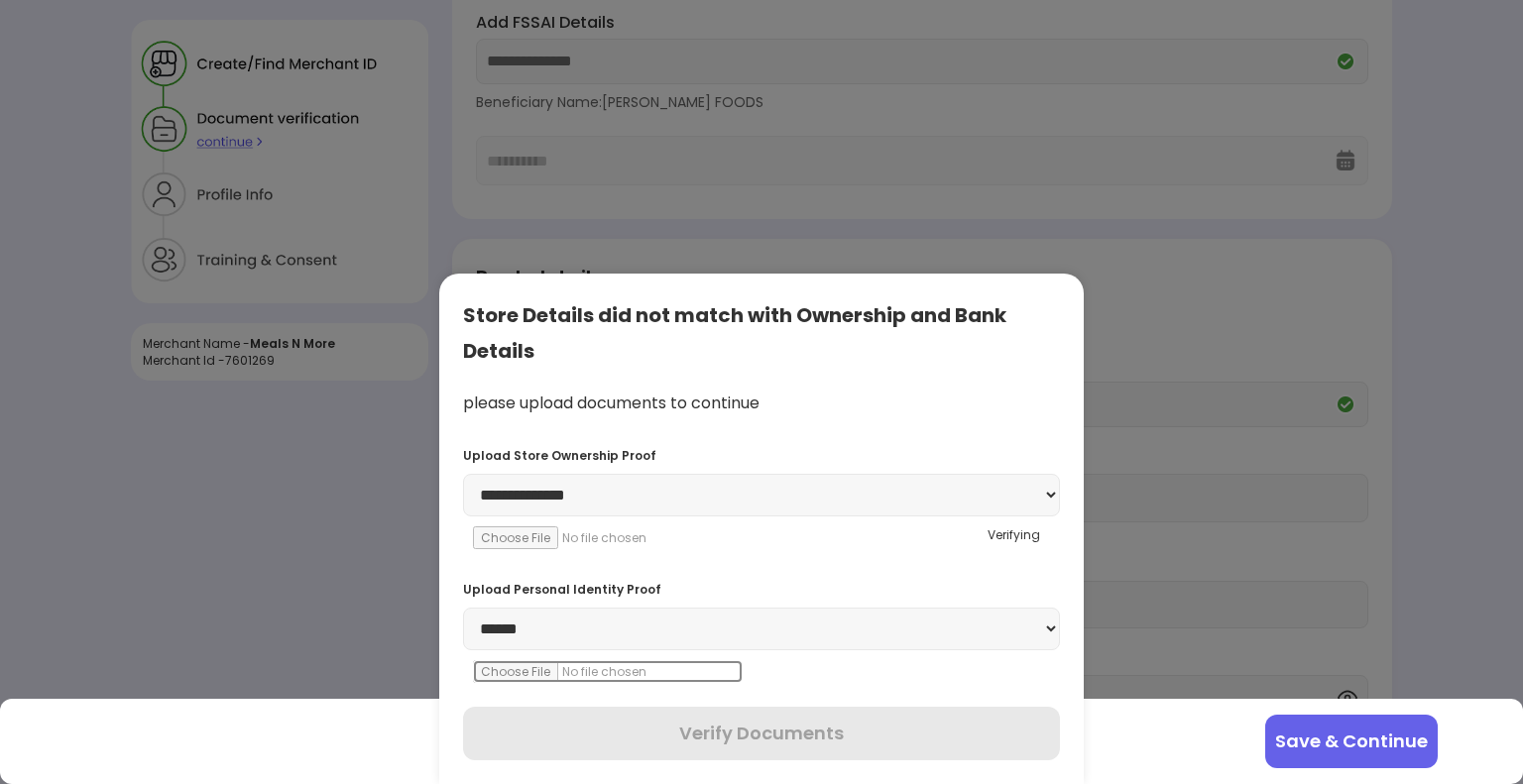 click at bounding box center [608, 671] 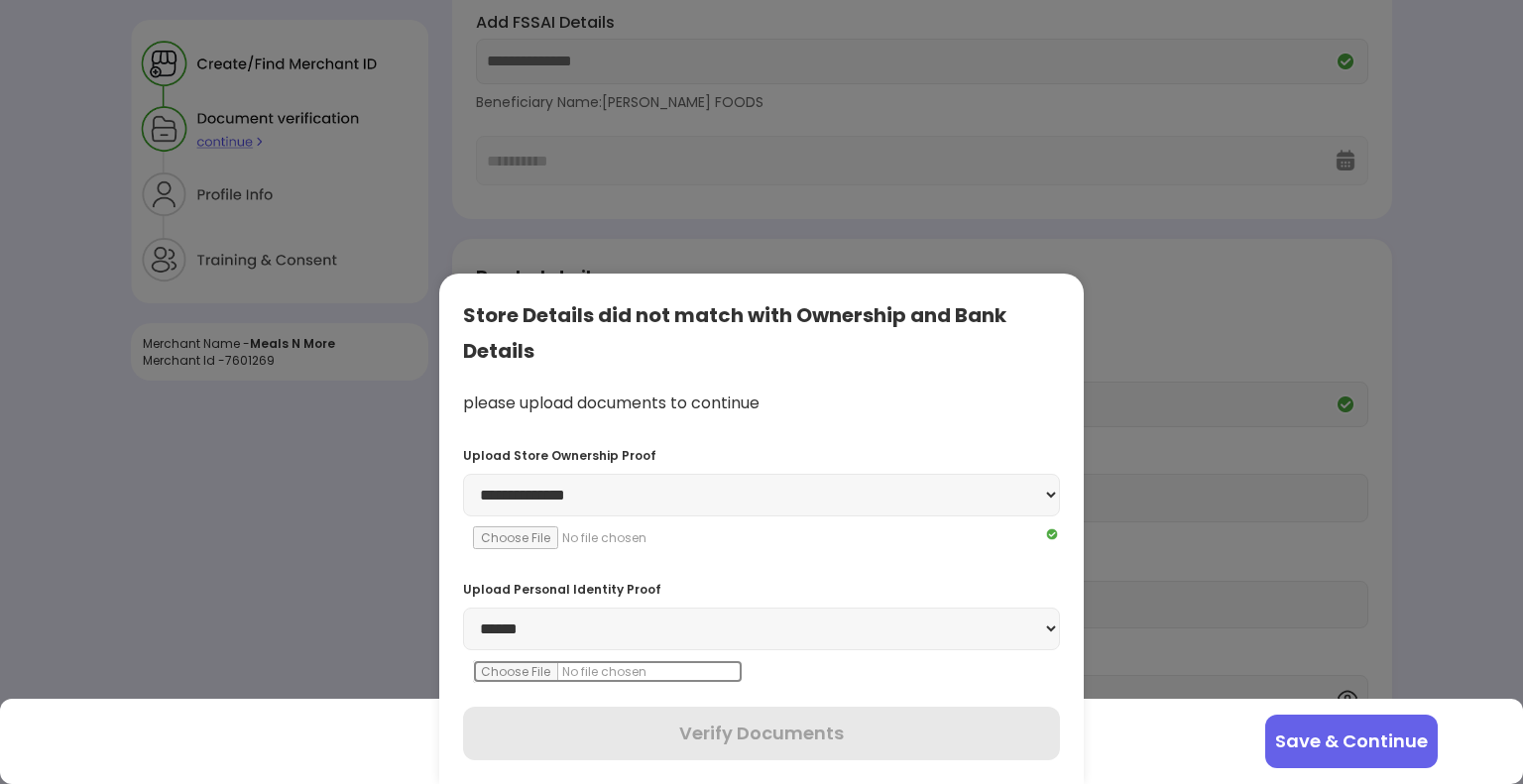 click at bounding box center (608, 671) 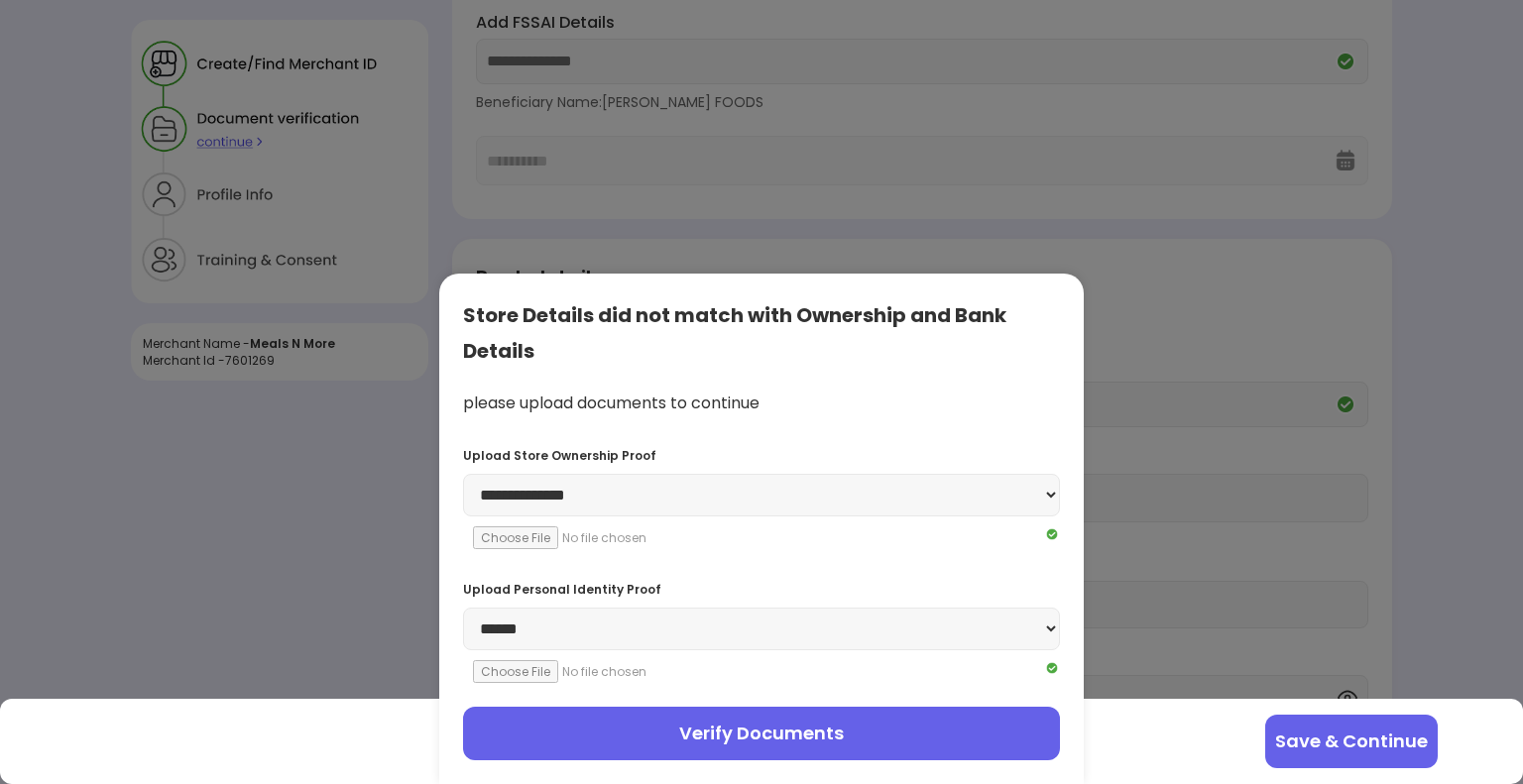click on "**********" at bounding box center [762, 495] 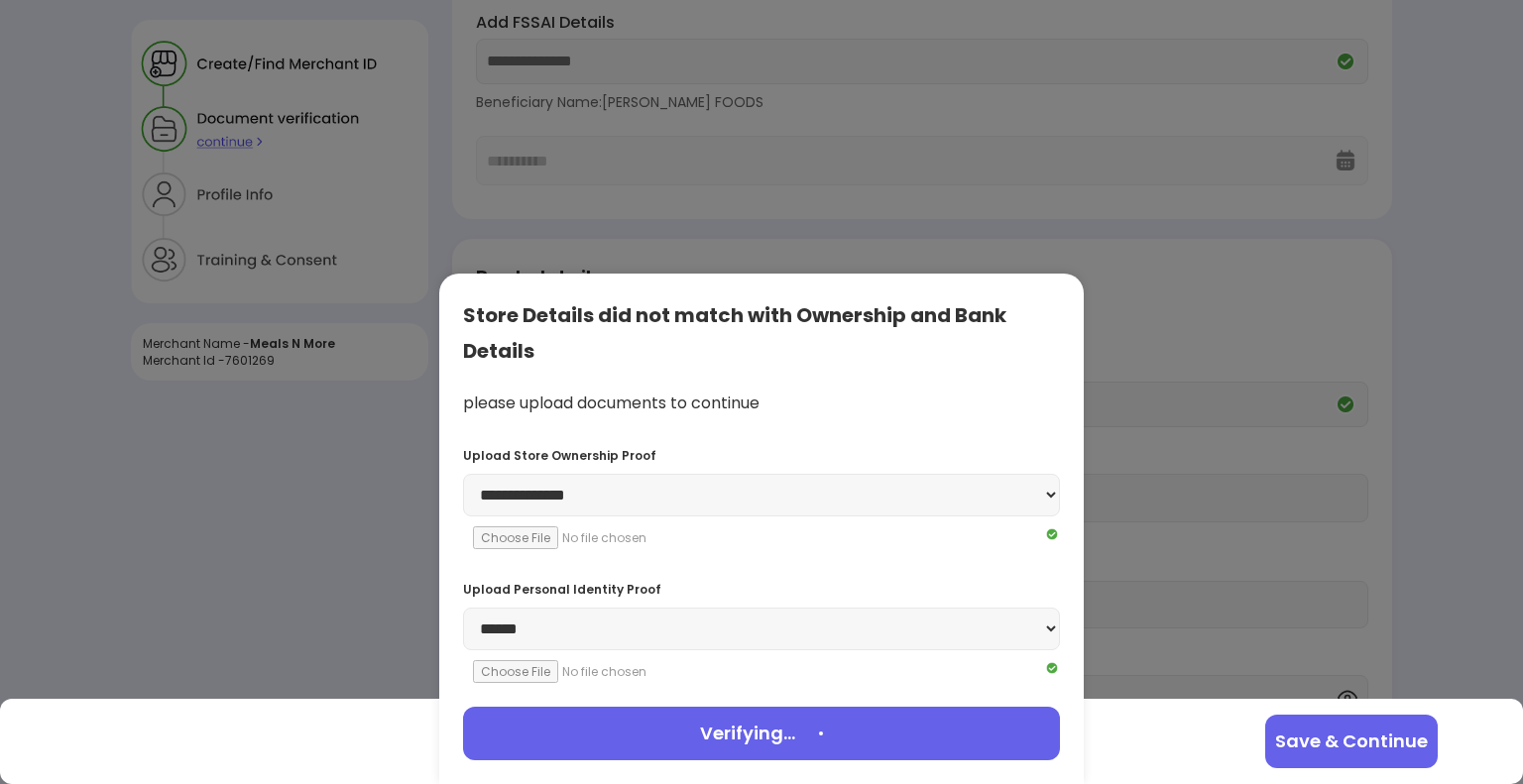 scroll, scrollTop: 0, scrollLeft: 0, axis: both 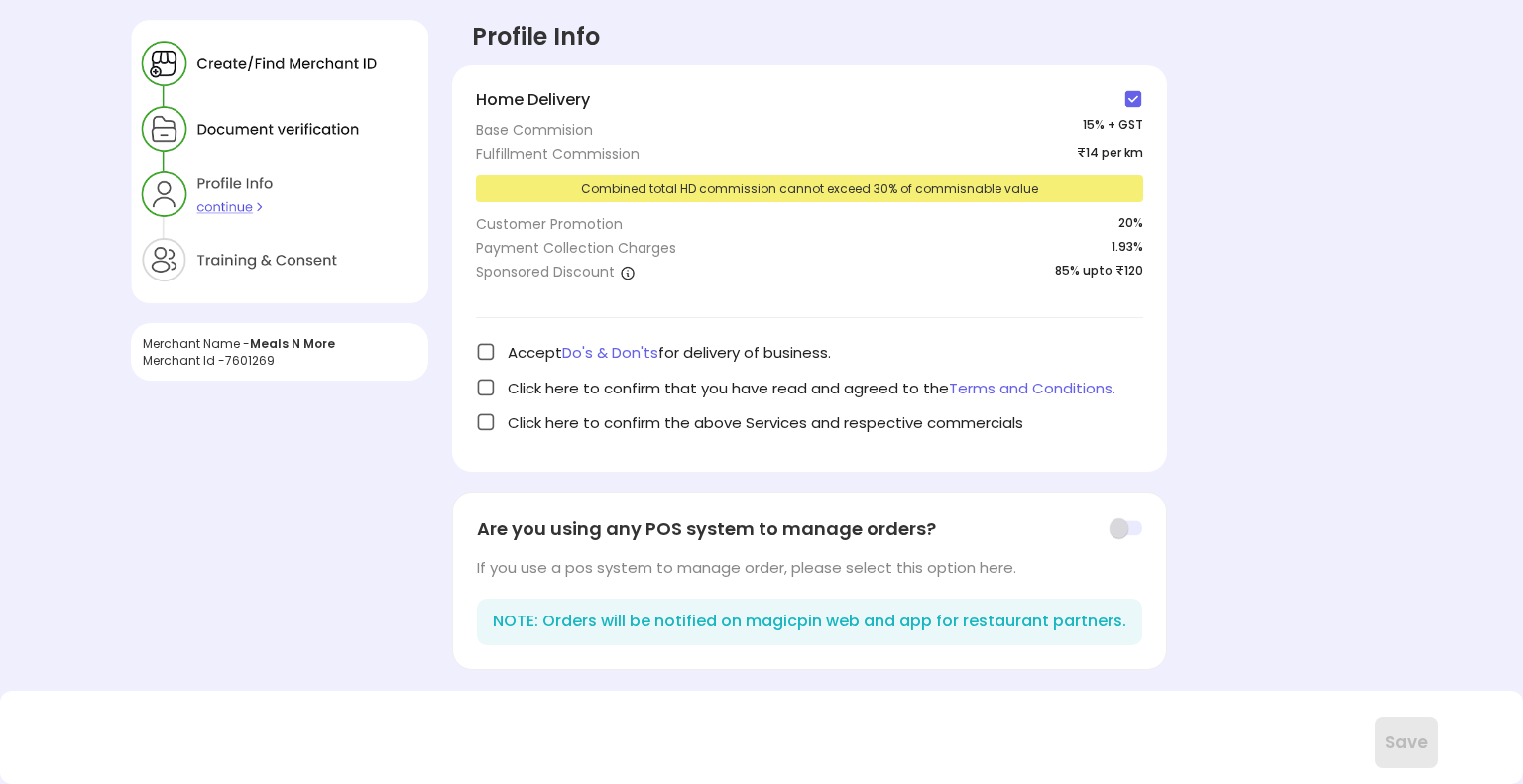 click at bounding box center [1125, 528] 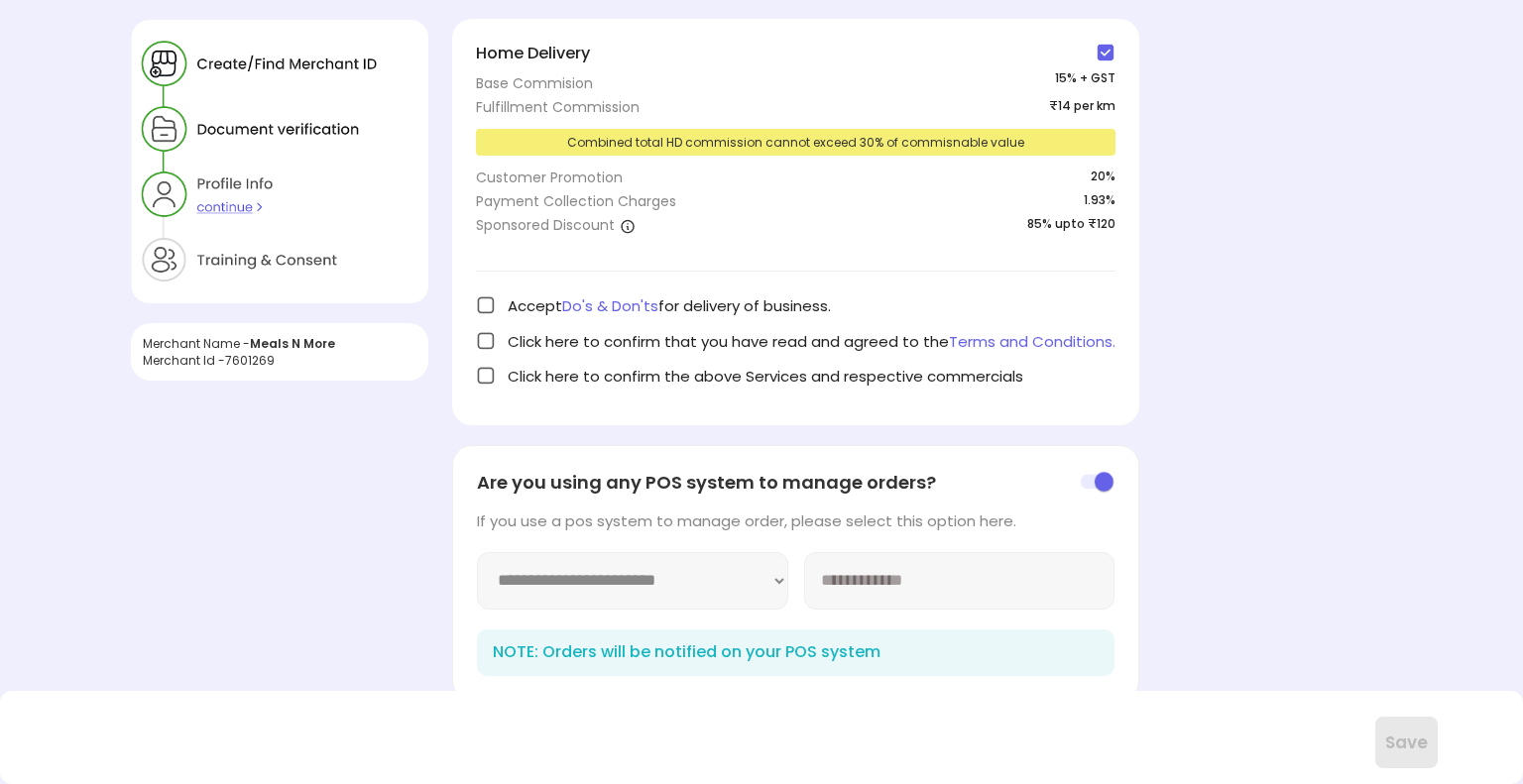 scroll, scrollTop: 71, scrollLeft: 0, axis: vertical 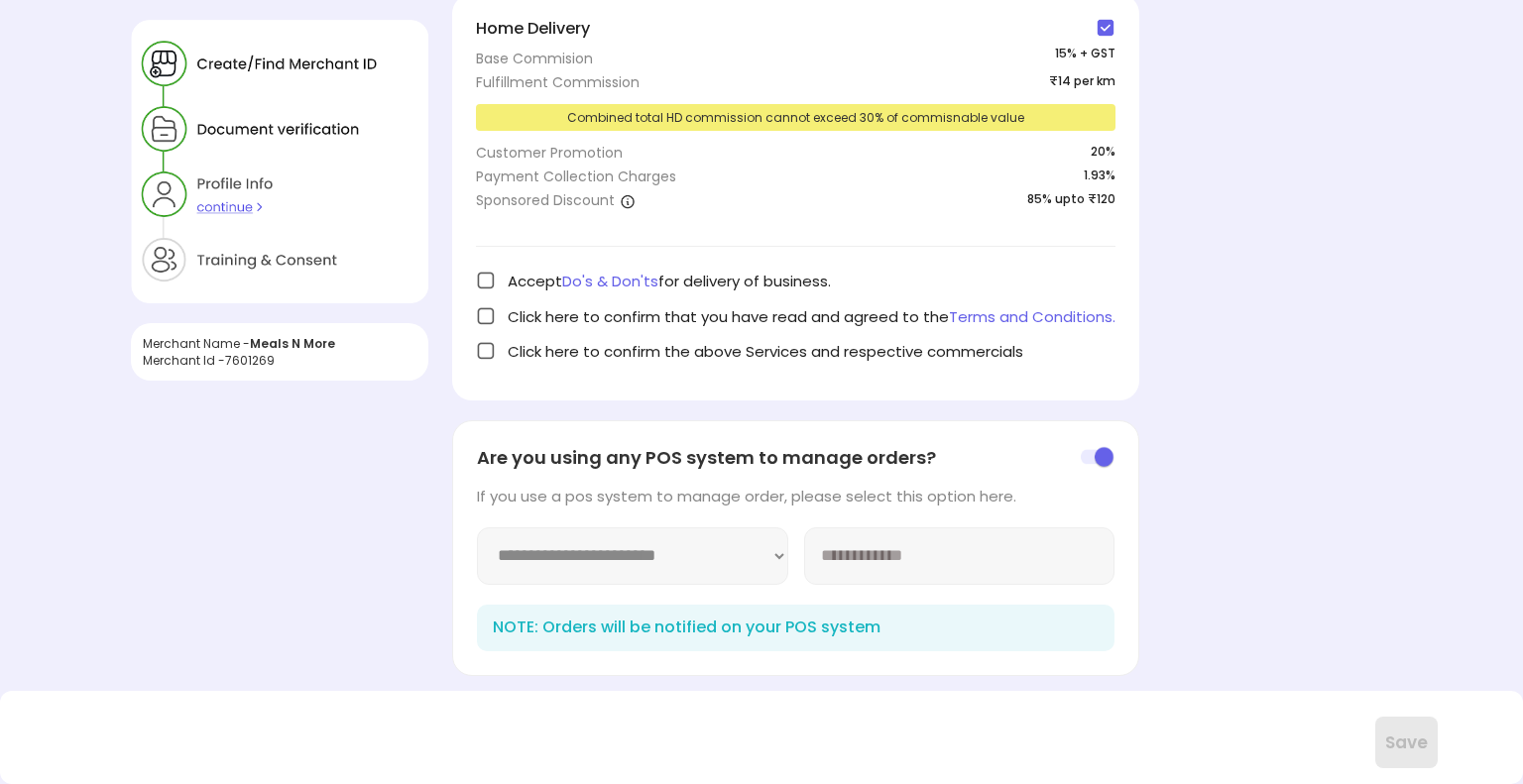 click on "**********" at bounding box center (633, 556) 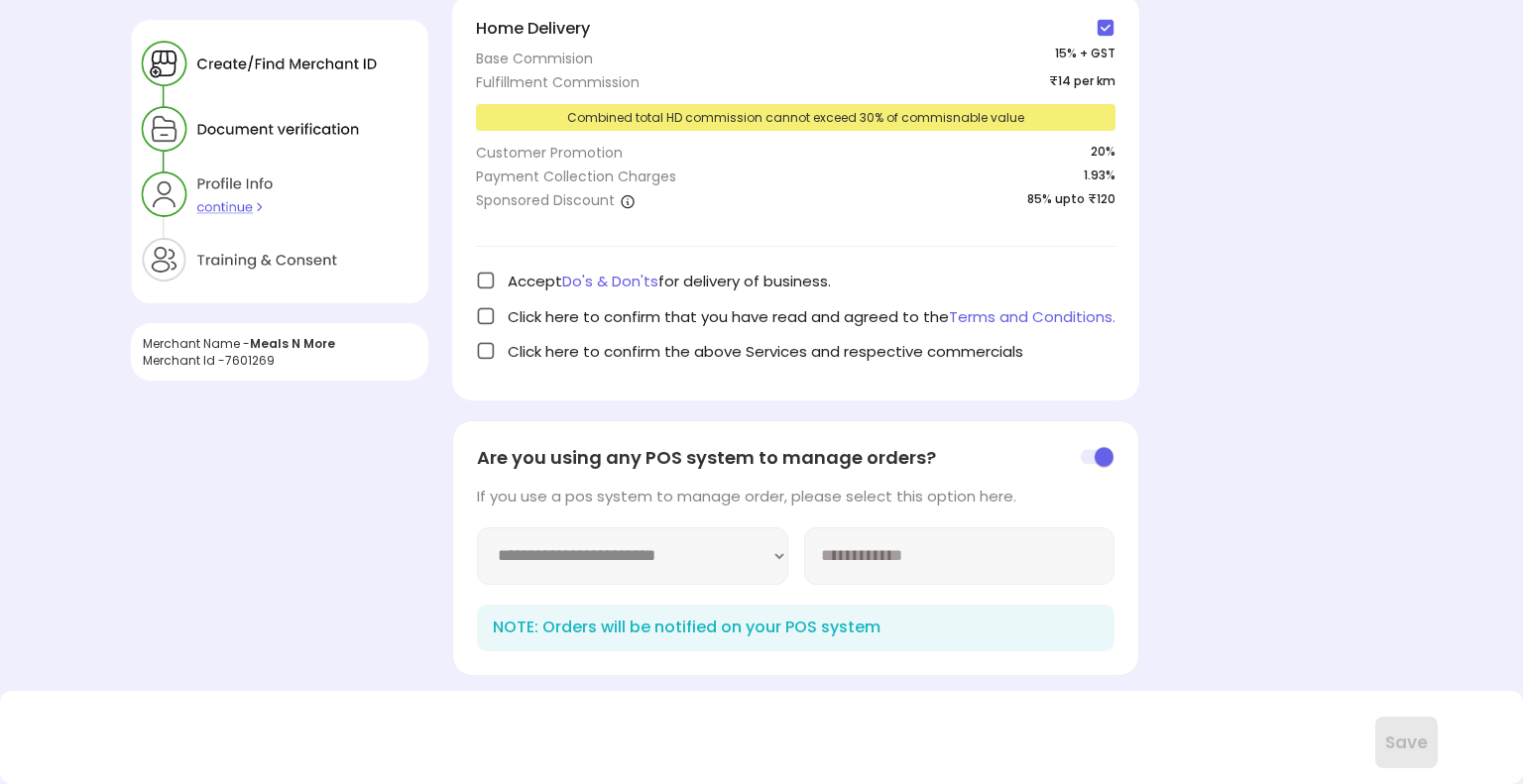 select on "**********" 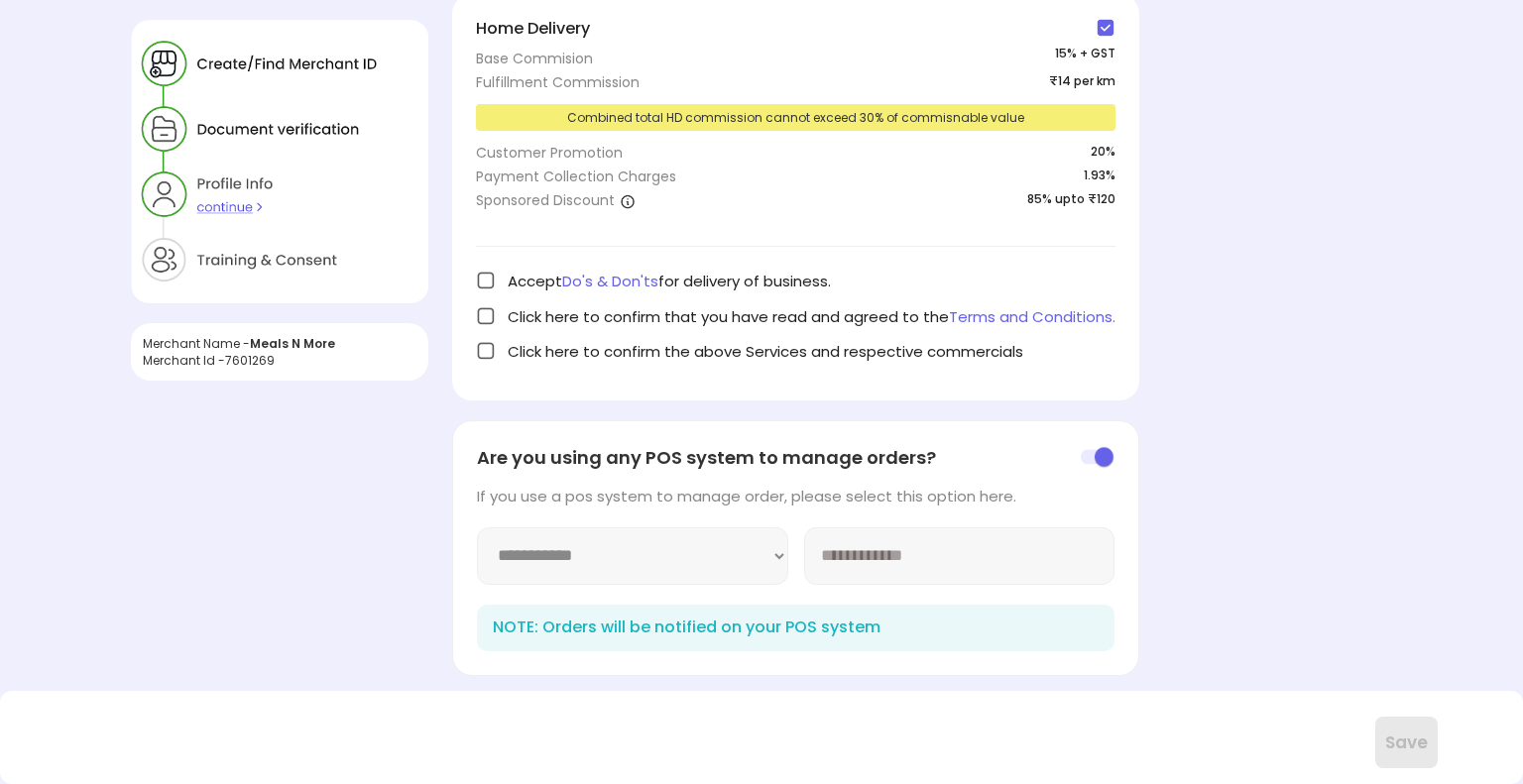 click on "**********" at bounding box center [633, 556] 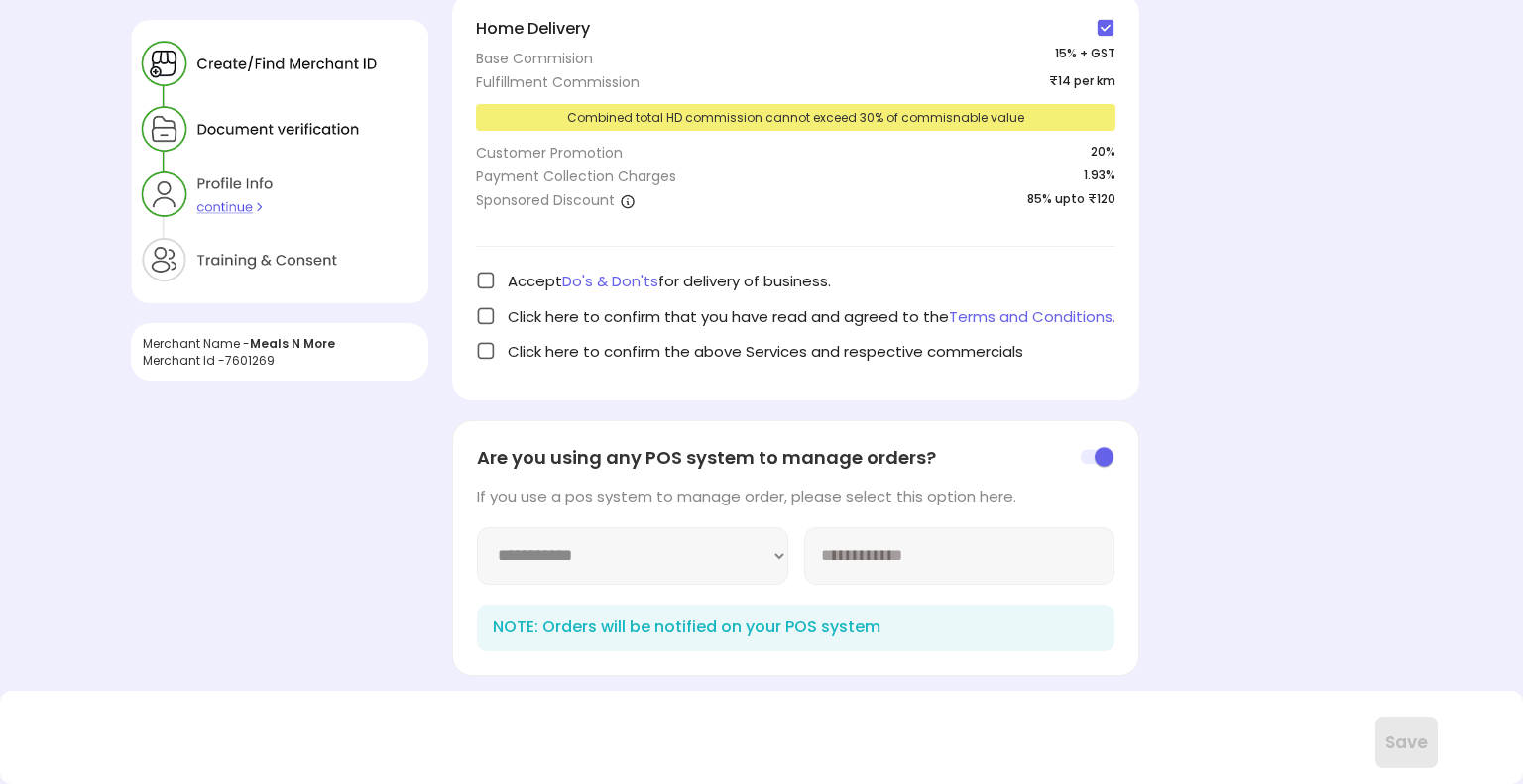 click at bounding box center [960, 556] 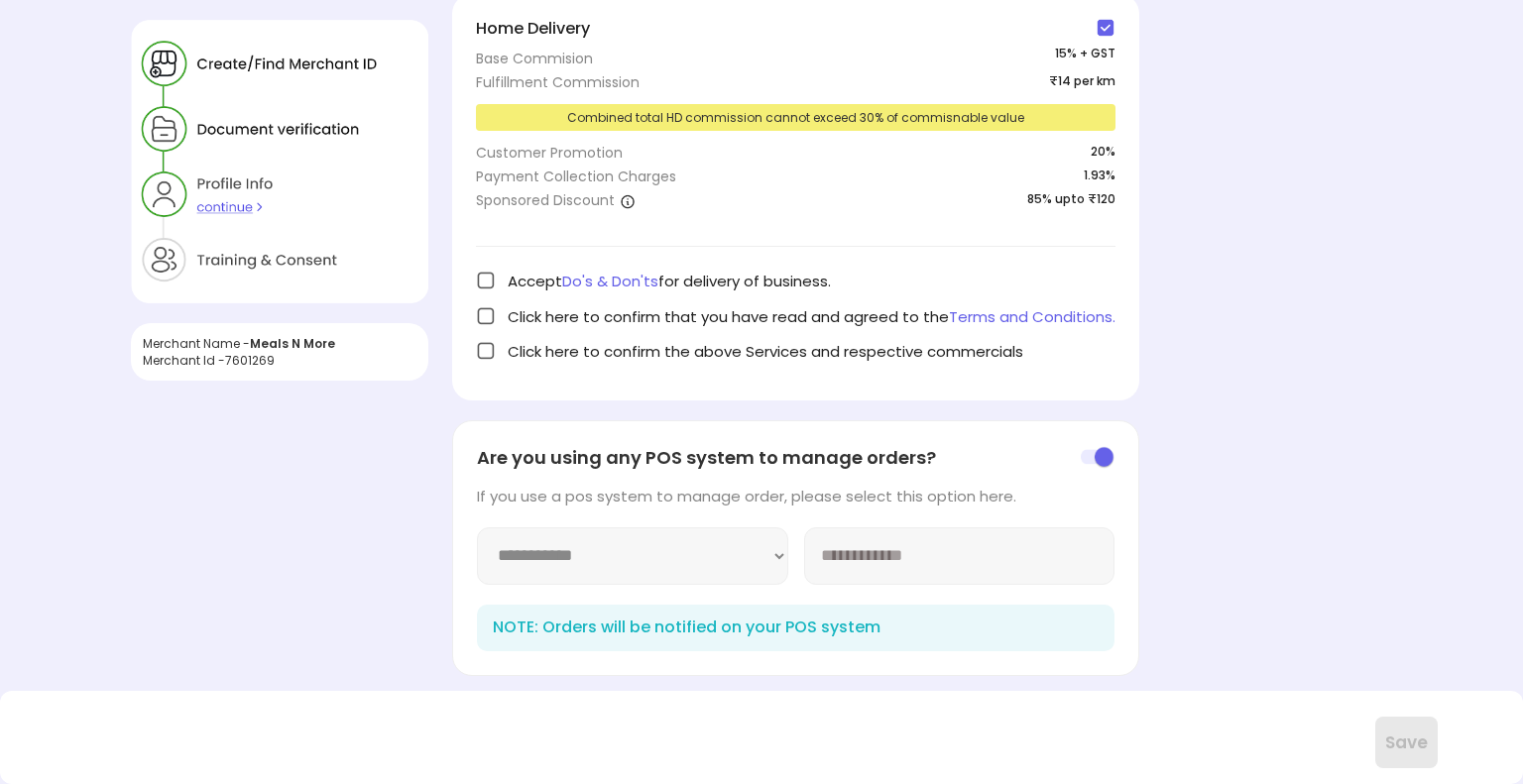 click at bounding box center [486, 280] 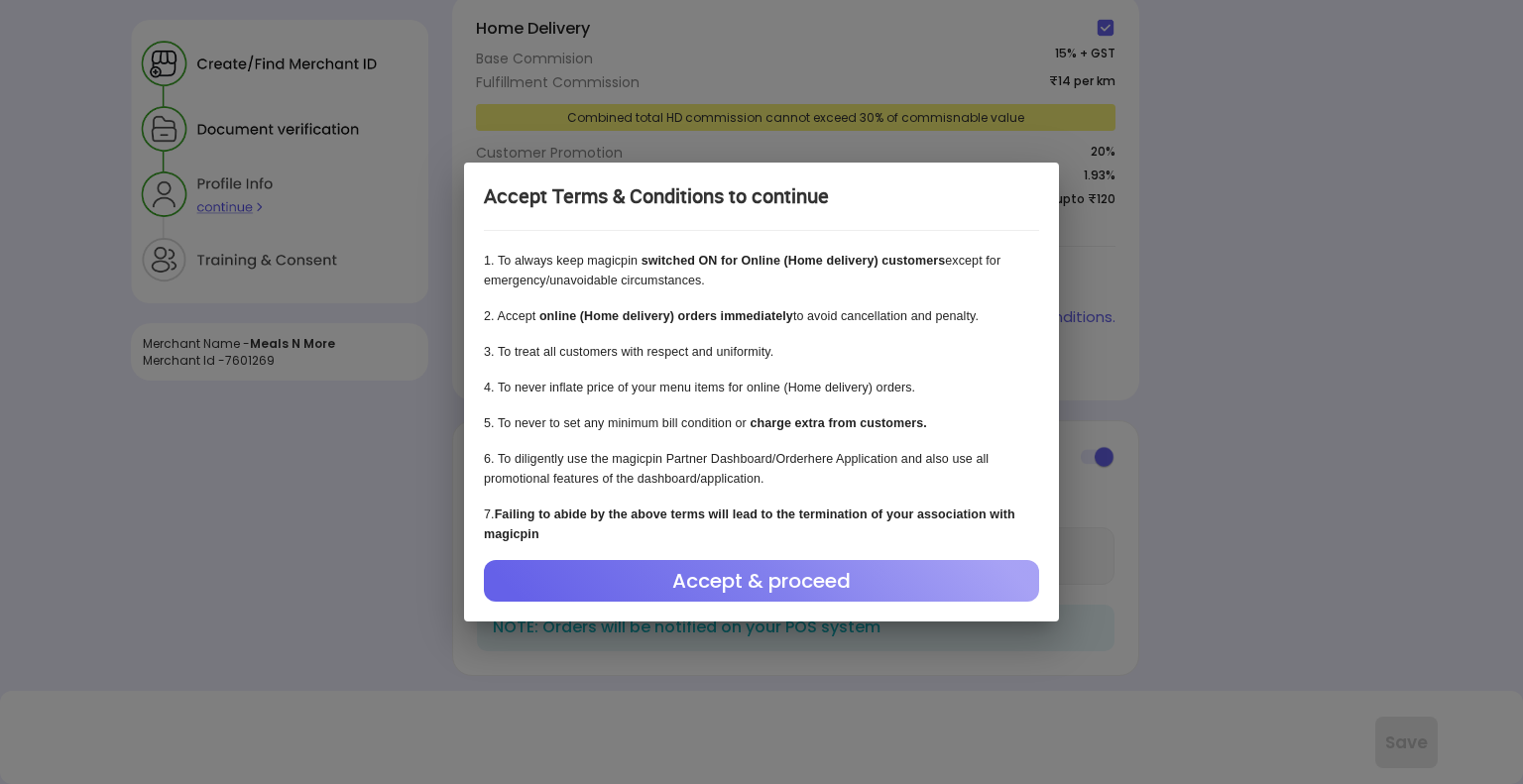 click on "Accept & proceed" at bounding box center [762, 581] 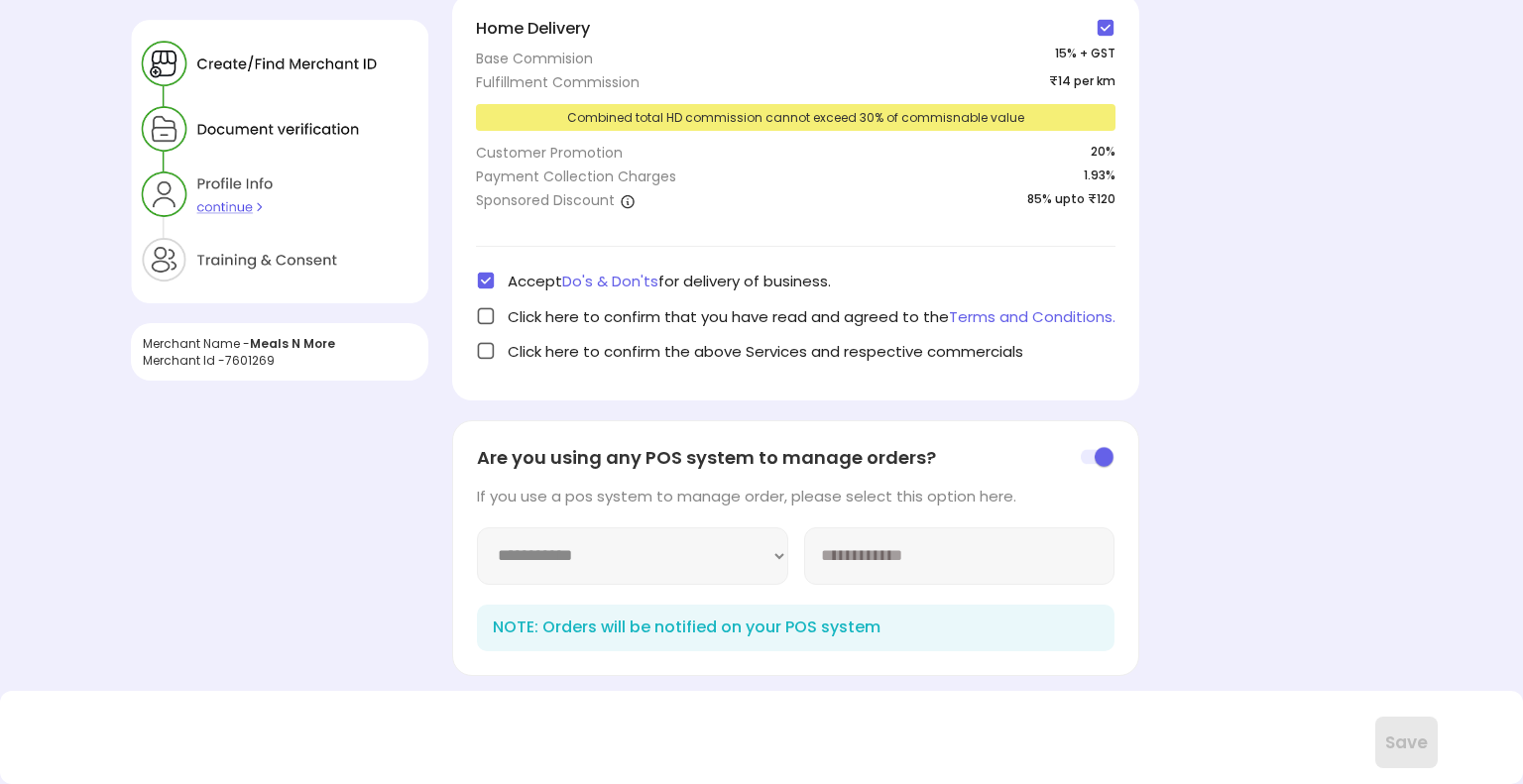 click at bounding box center [486, 316] 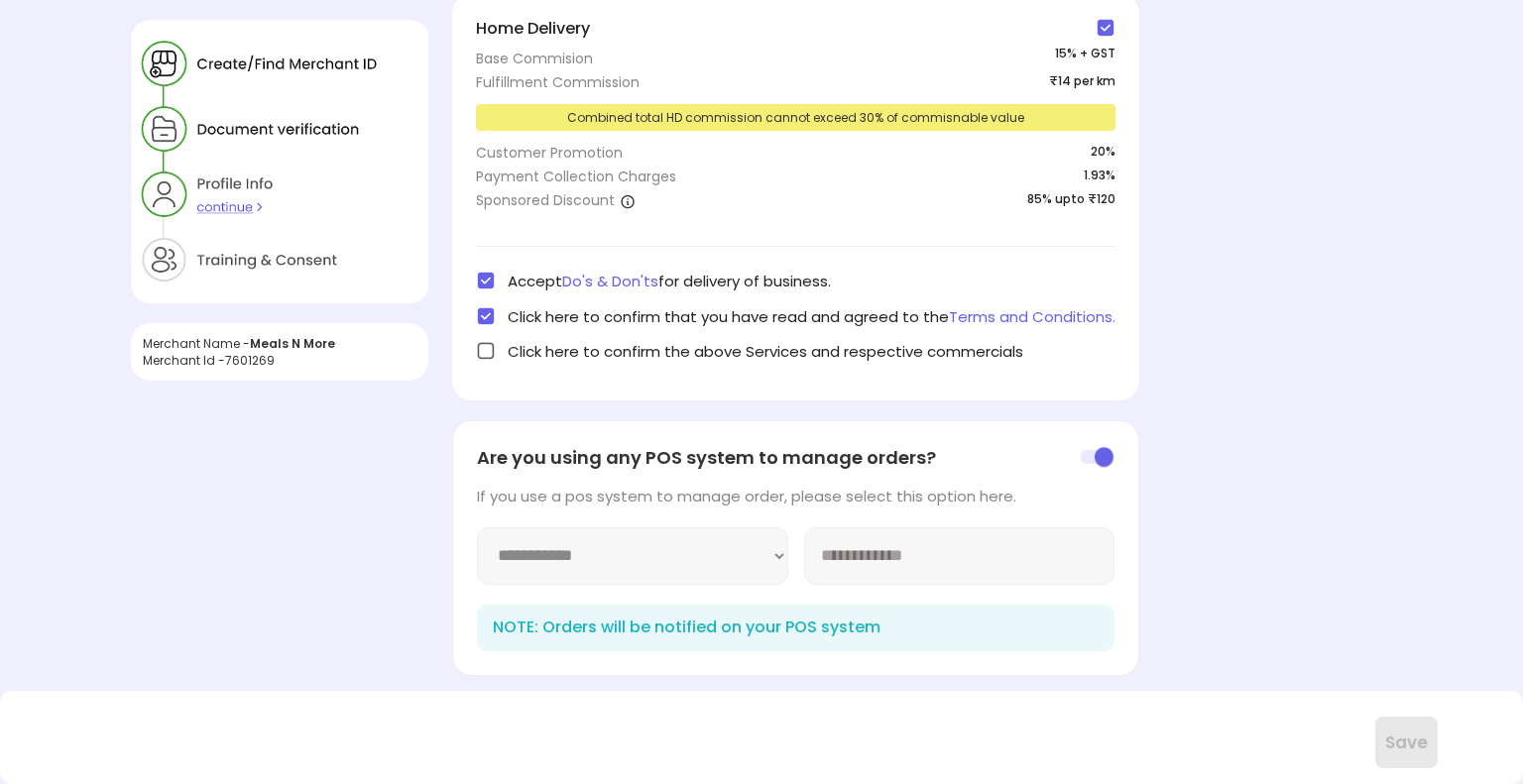 click at bounding box center [486, 351] 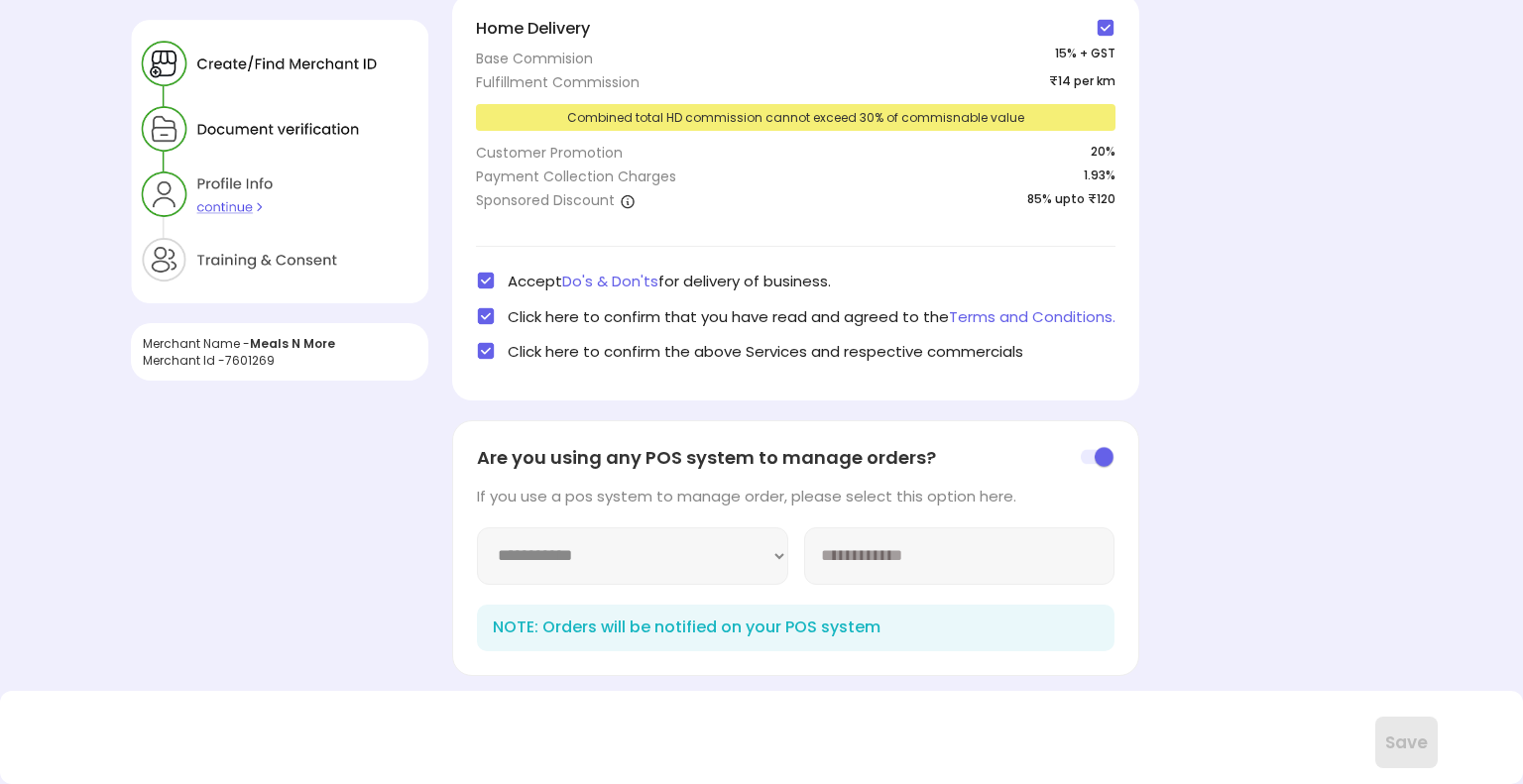 click at bounding box center (960, 556) 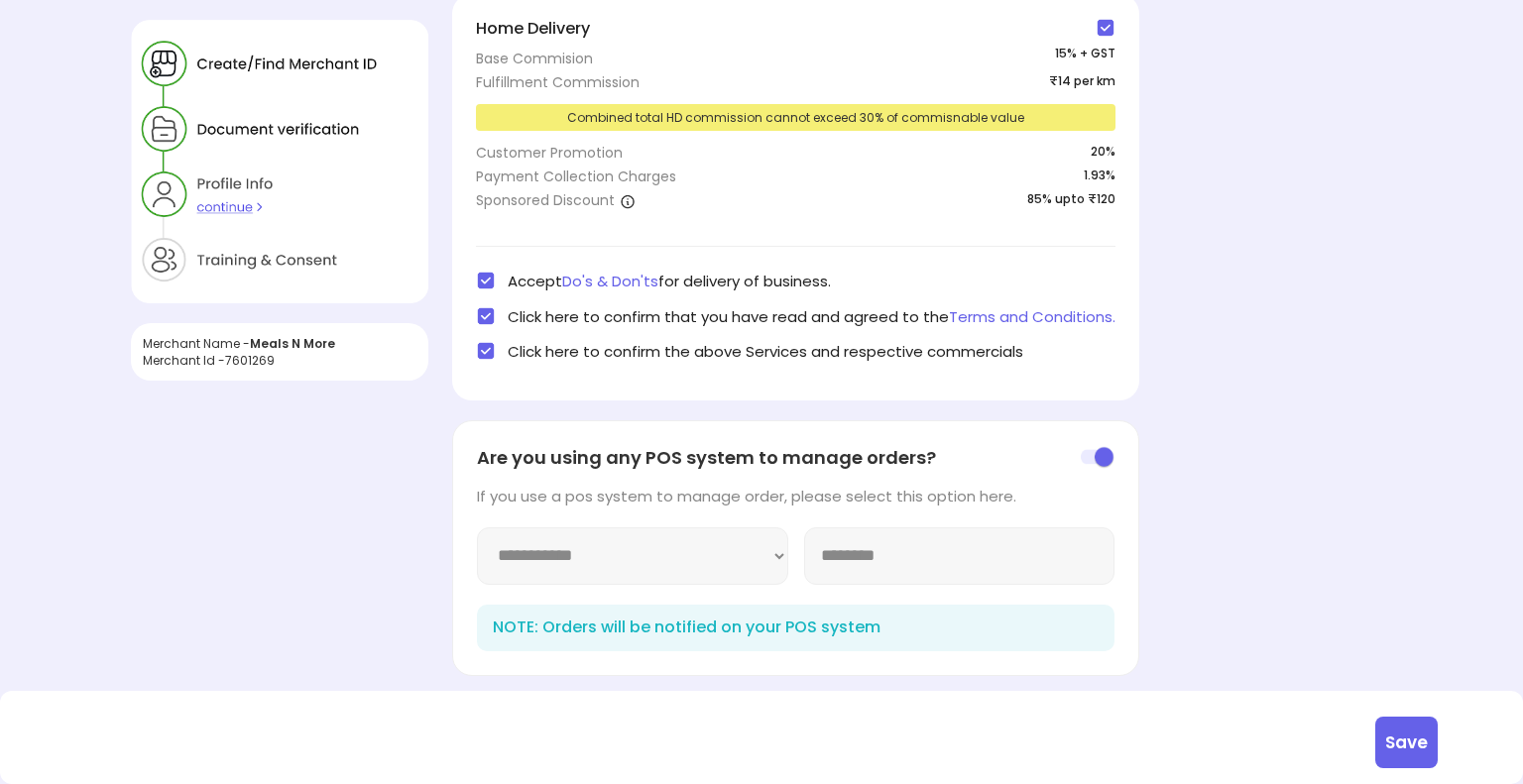 scroll, scrollTop: 0, scrollLeft: 0, axis: both 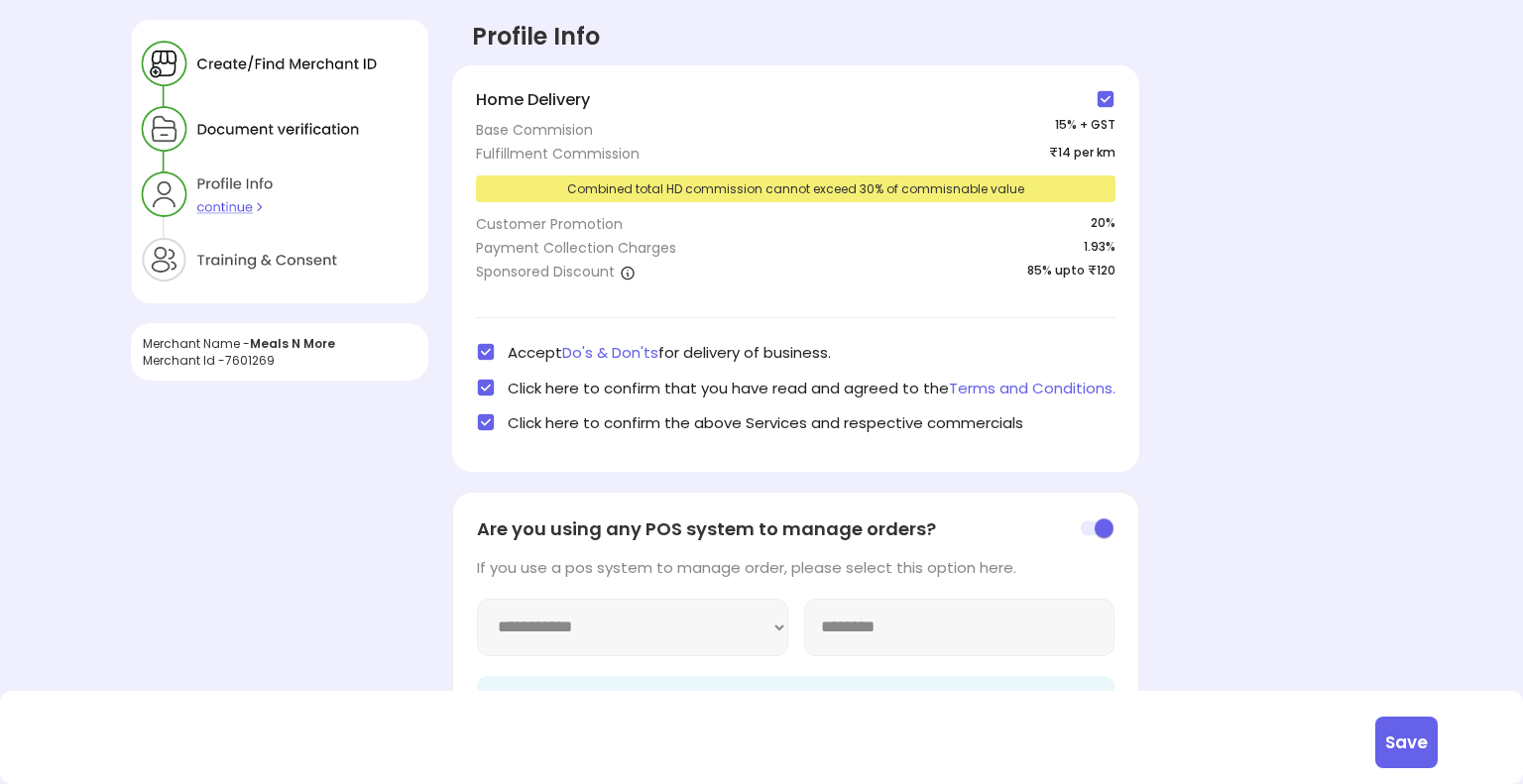 type on "********" 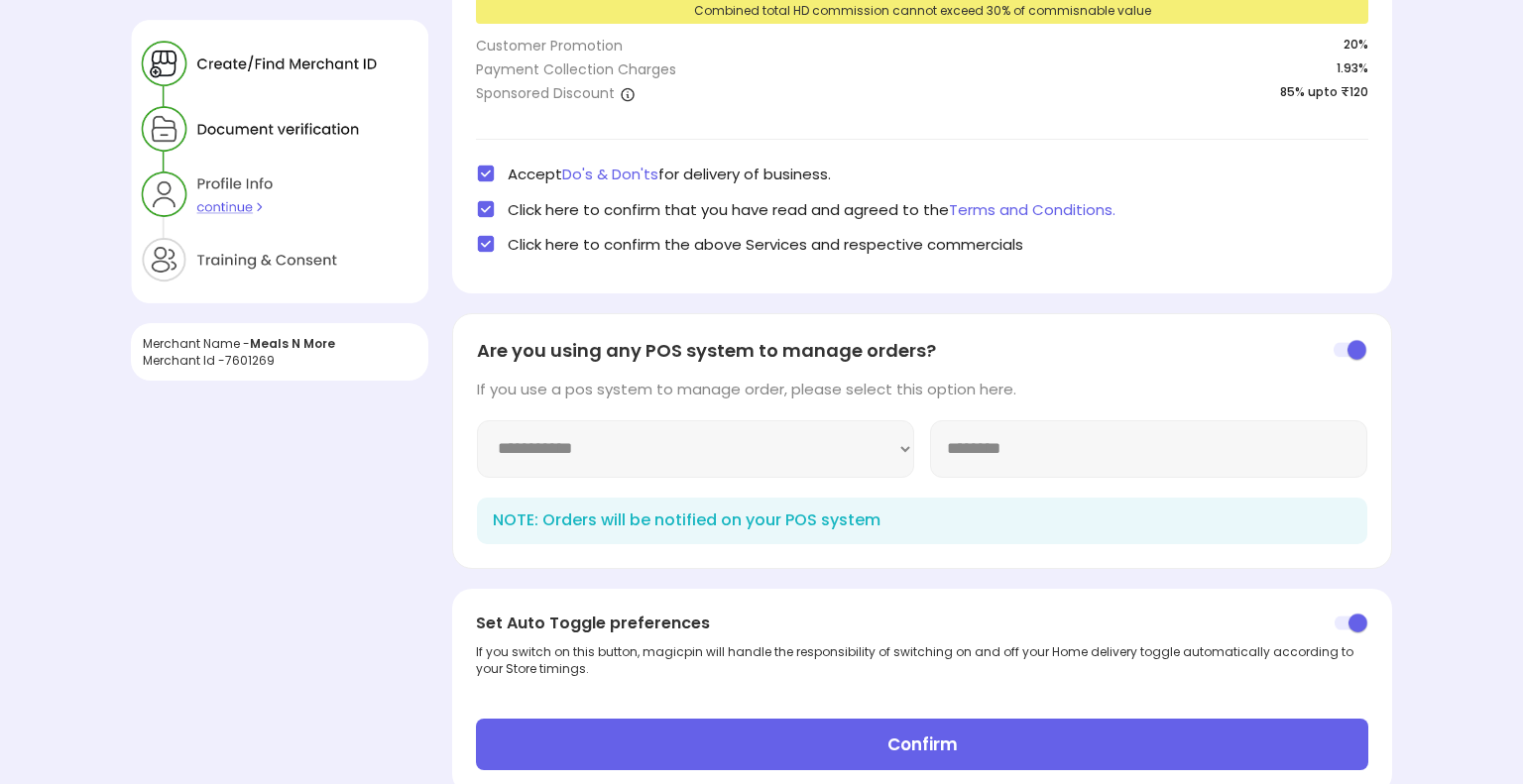 scroll, scrollTop: 227, scrollLeft: 0, axis: vertical 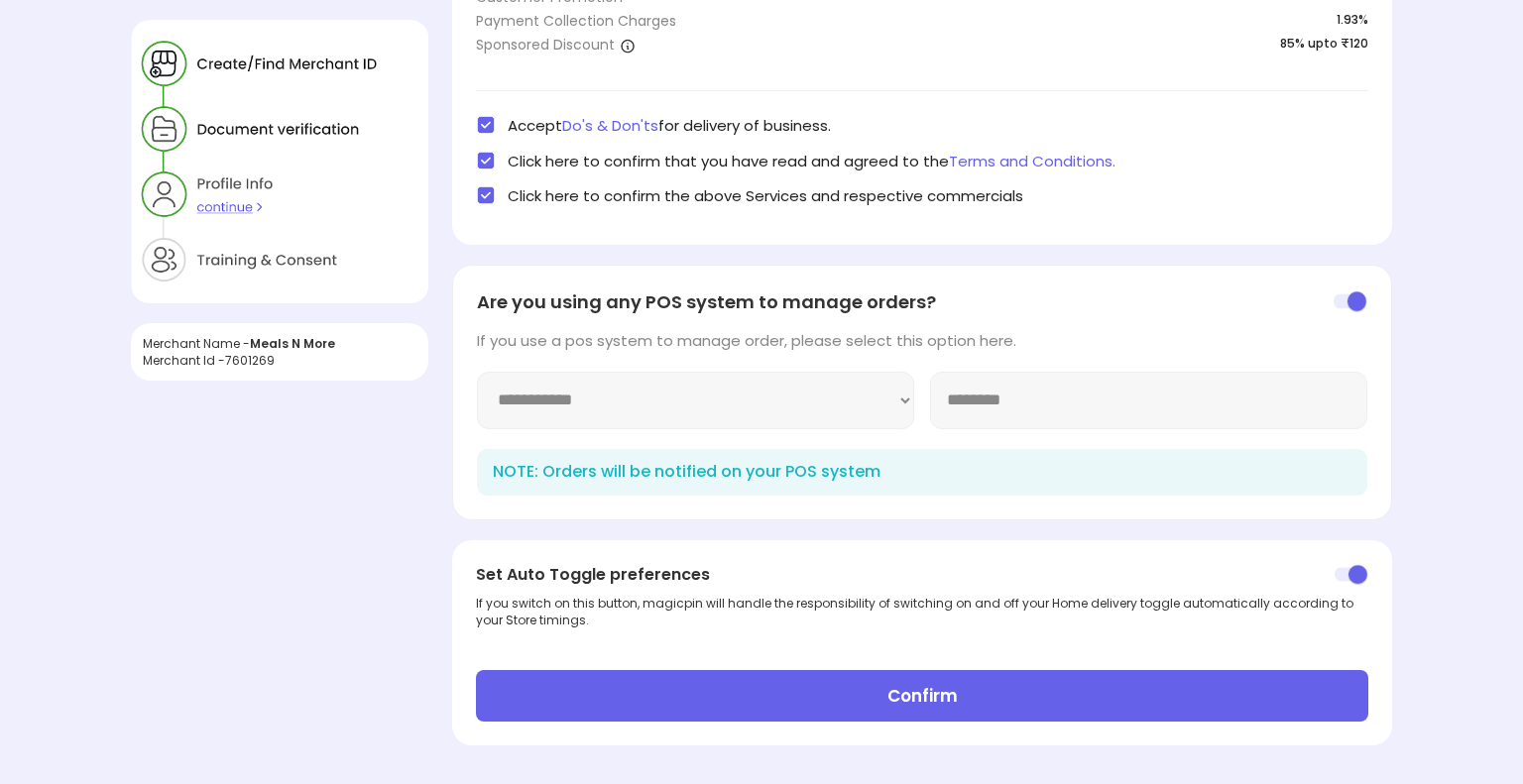 click on "Confirm" at bounding box center [922, 696] 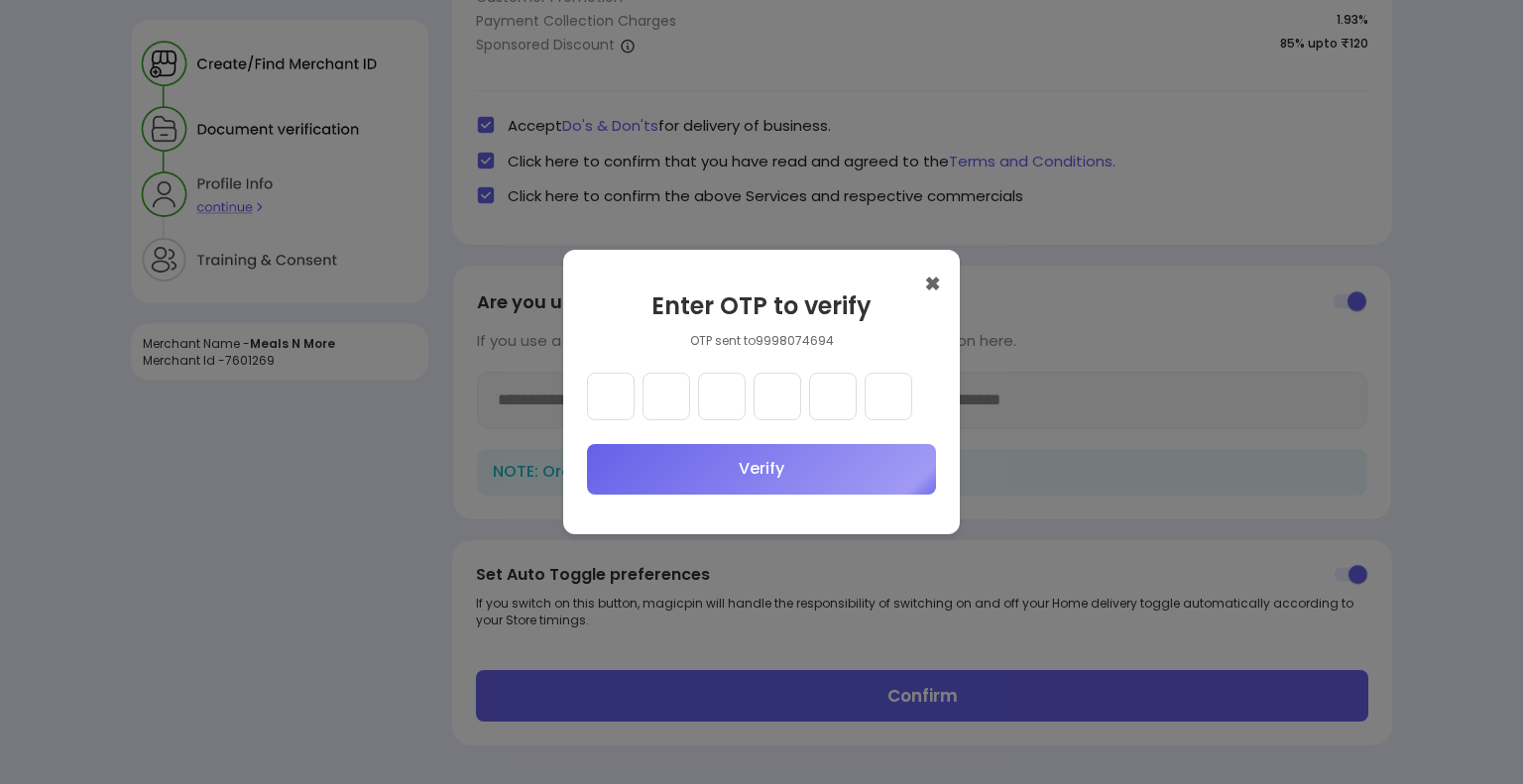 click at bounding box center [611, 396] 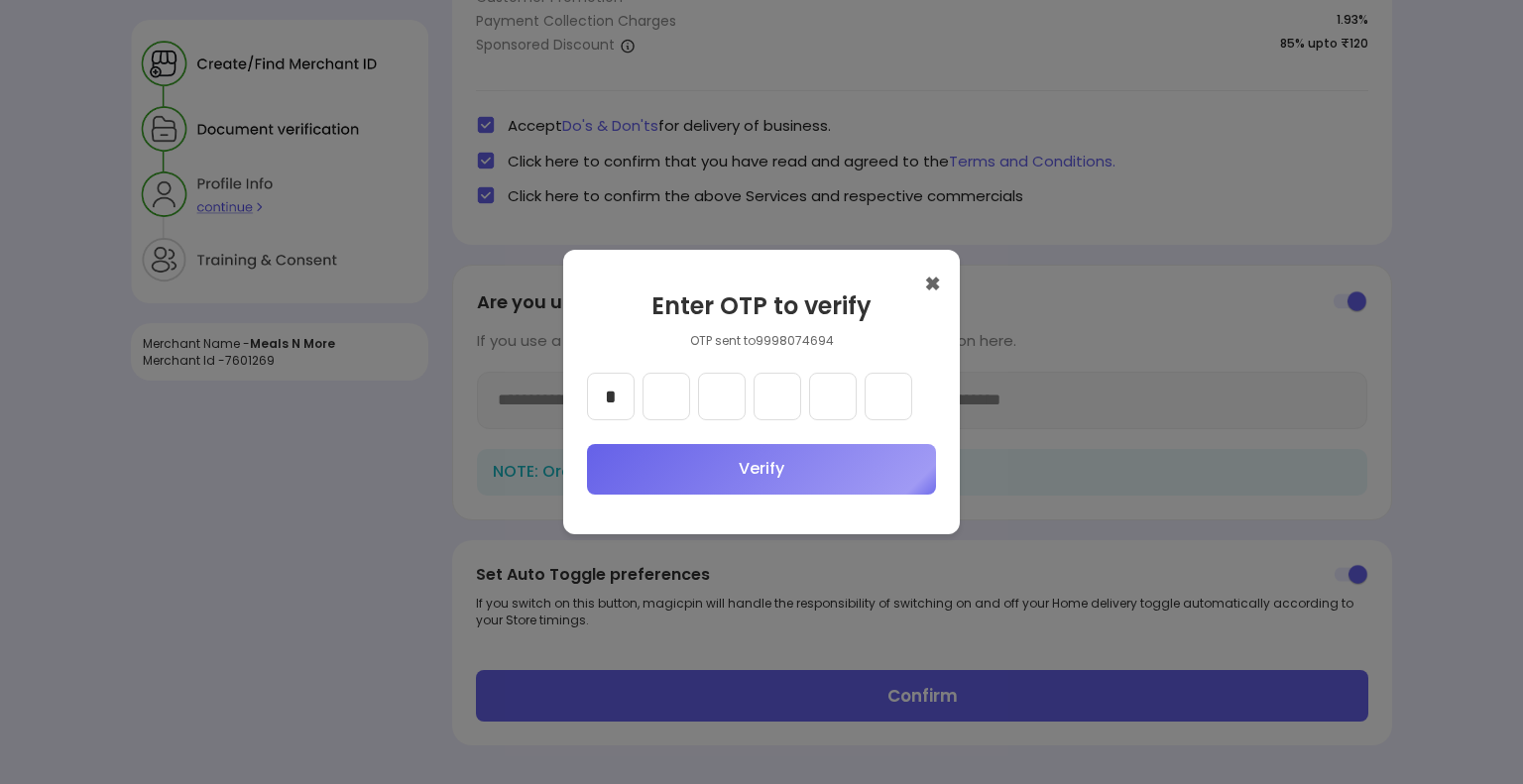 type on "*" 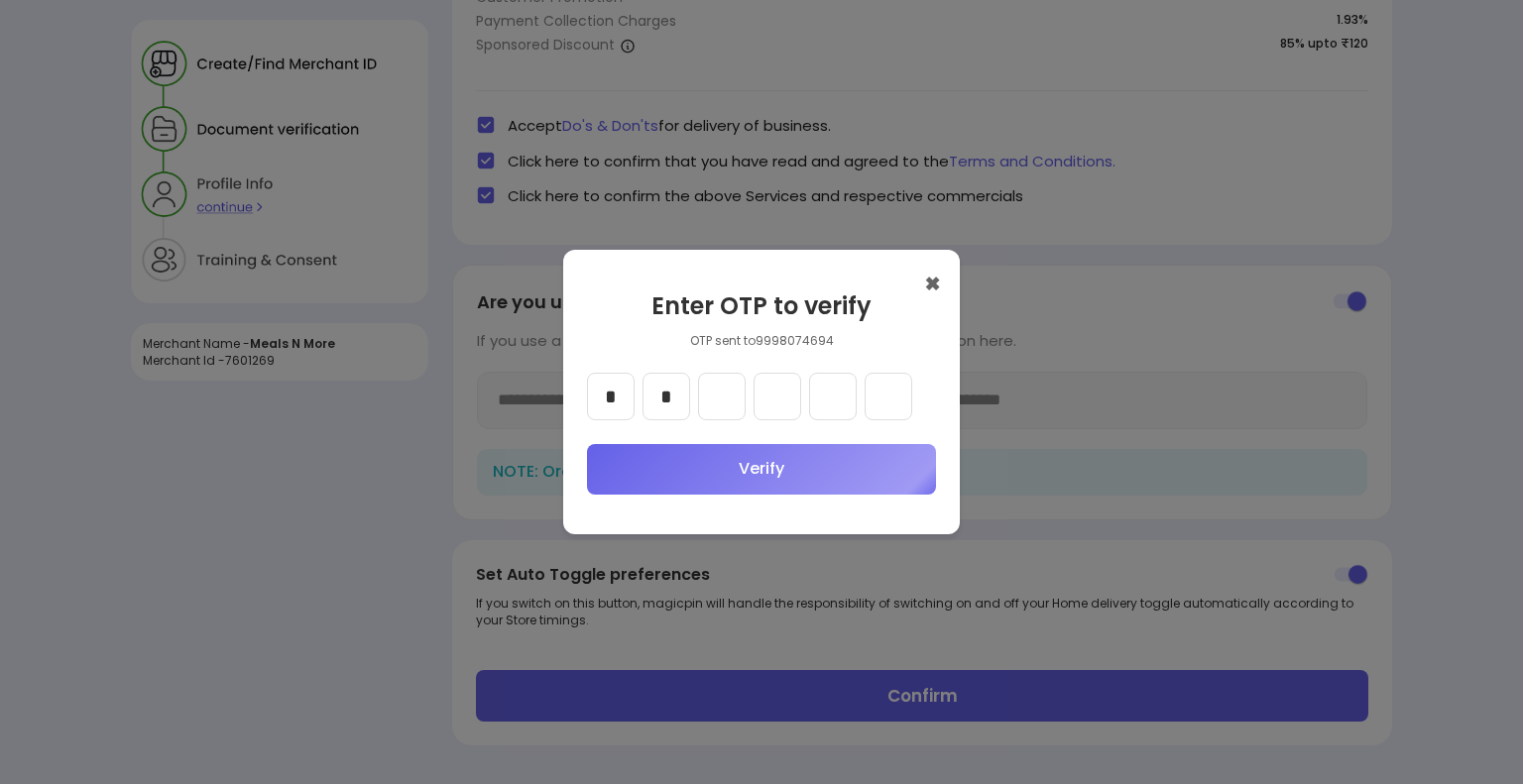 type on "*" 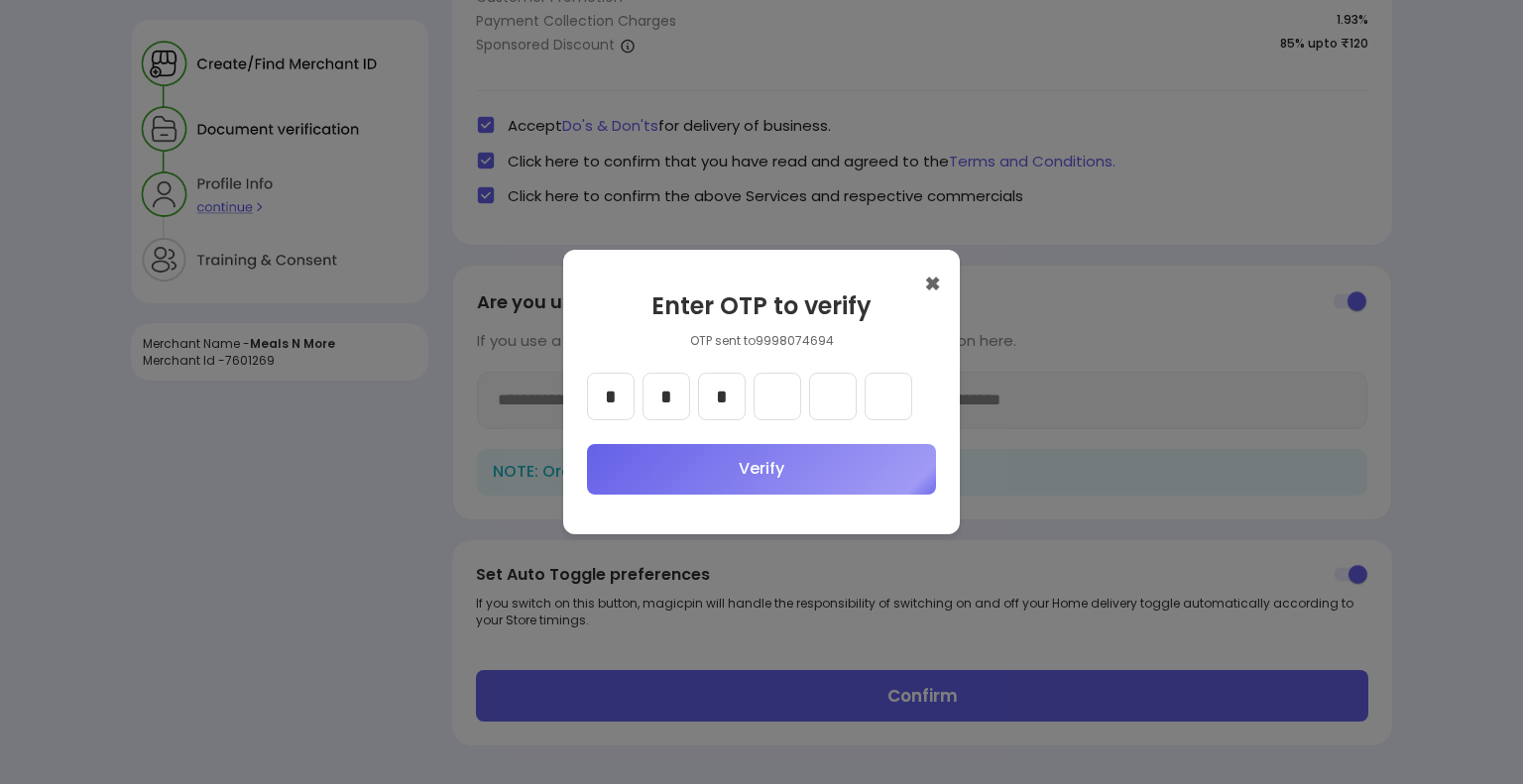 type on "*" 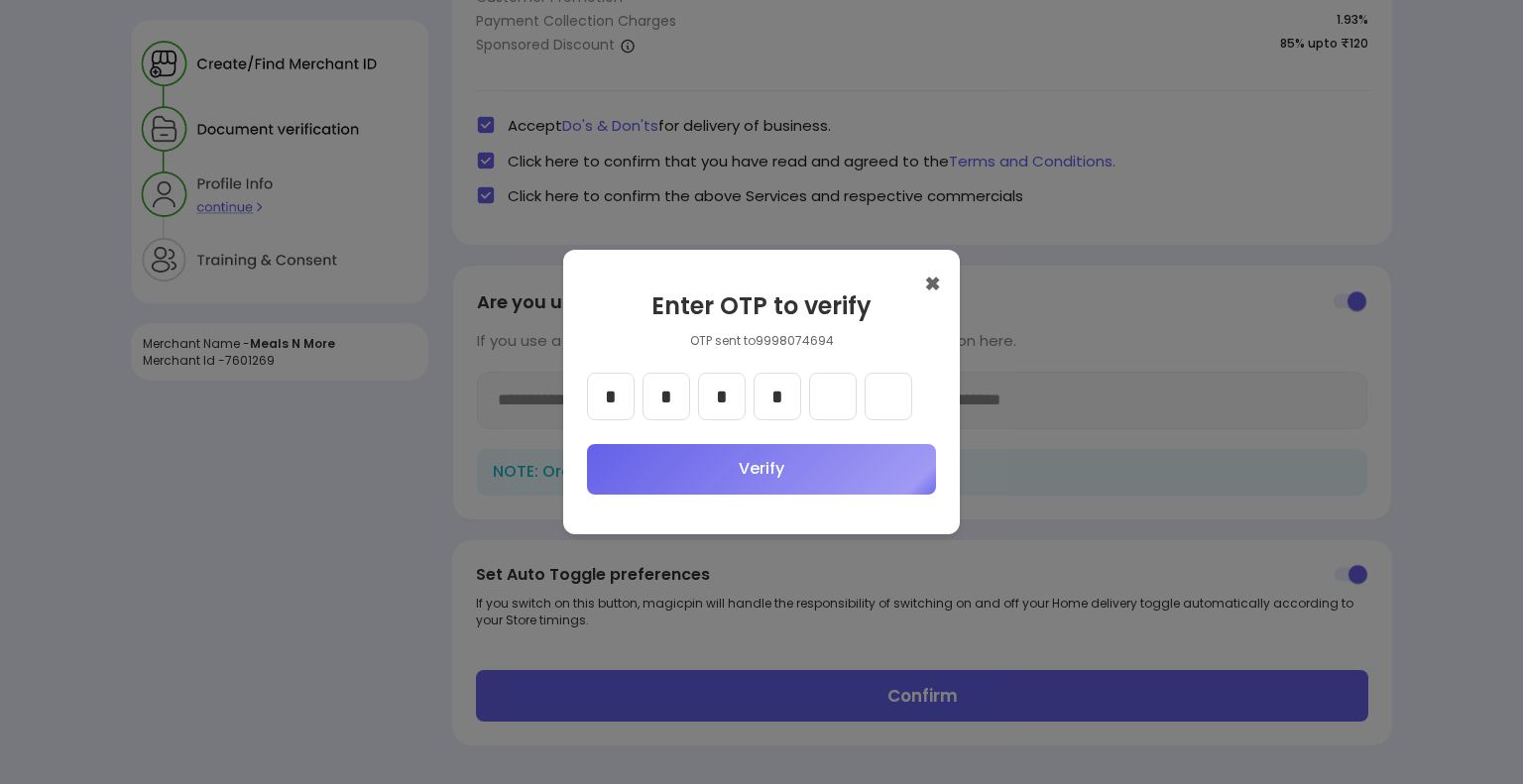 type on "*" 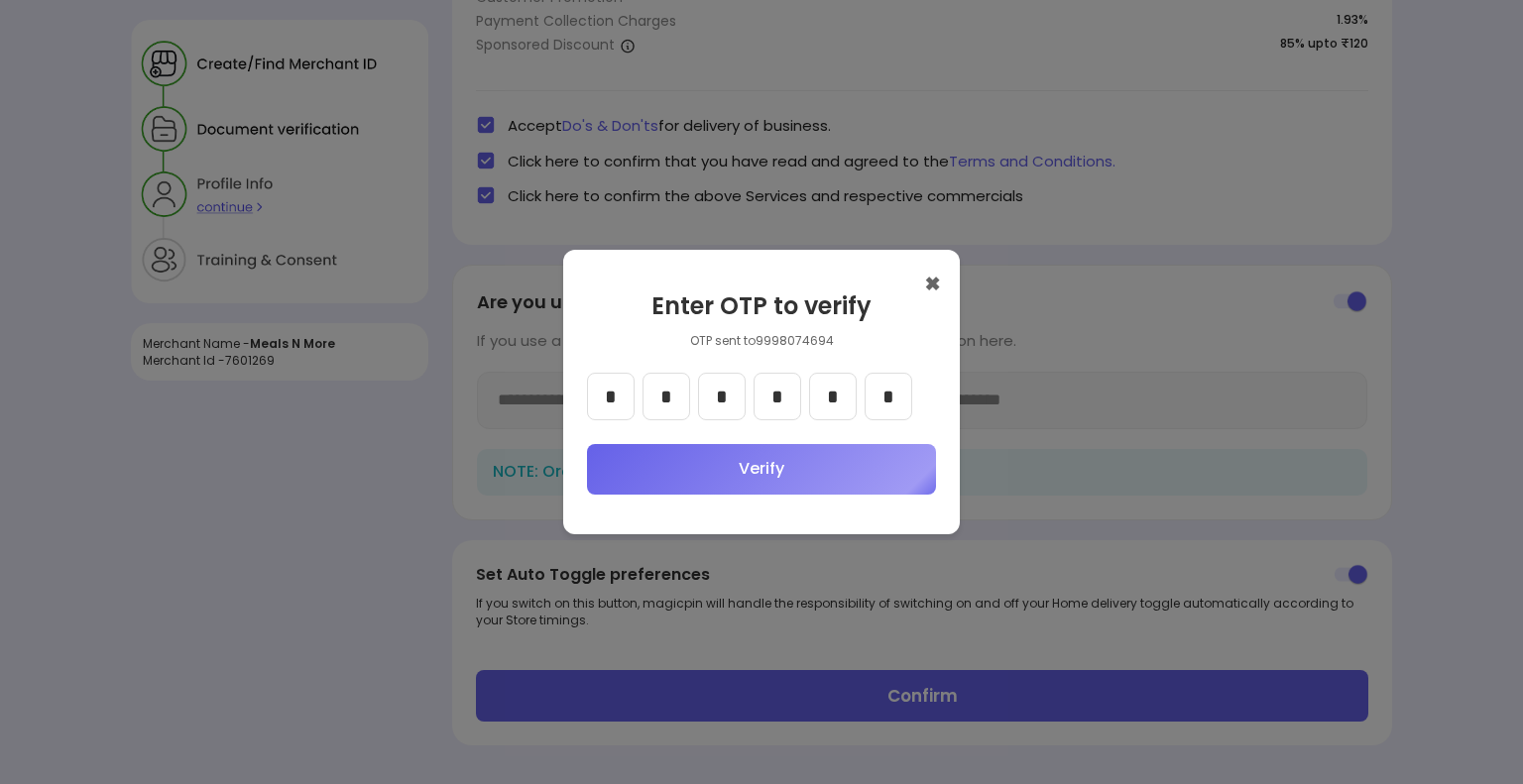 type on "*" 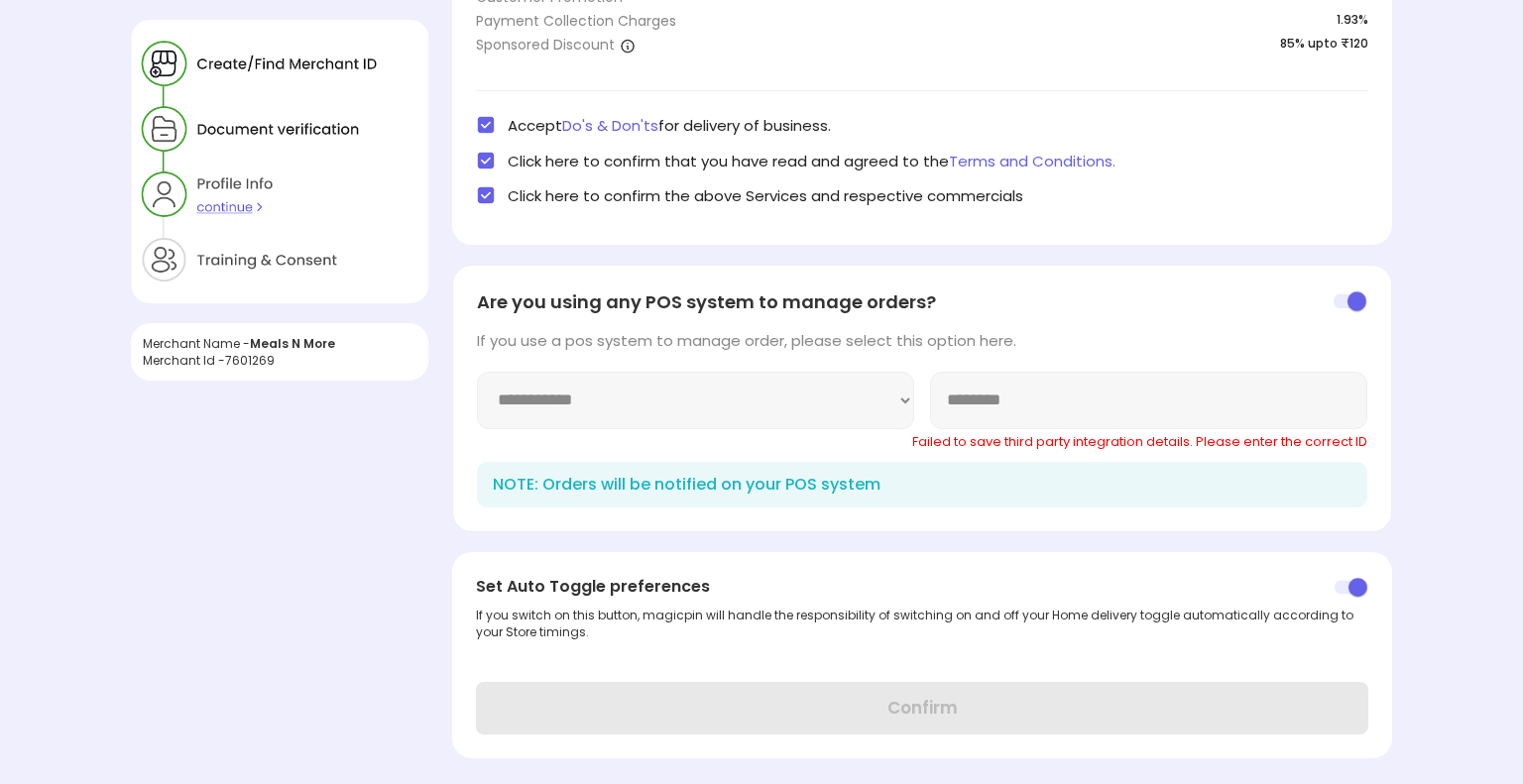 click on "********" at bounding box center (1148, 400) 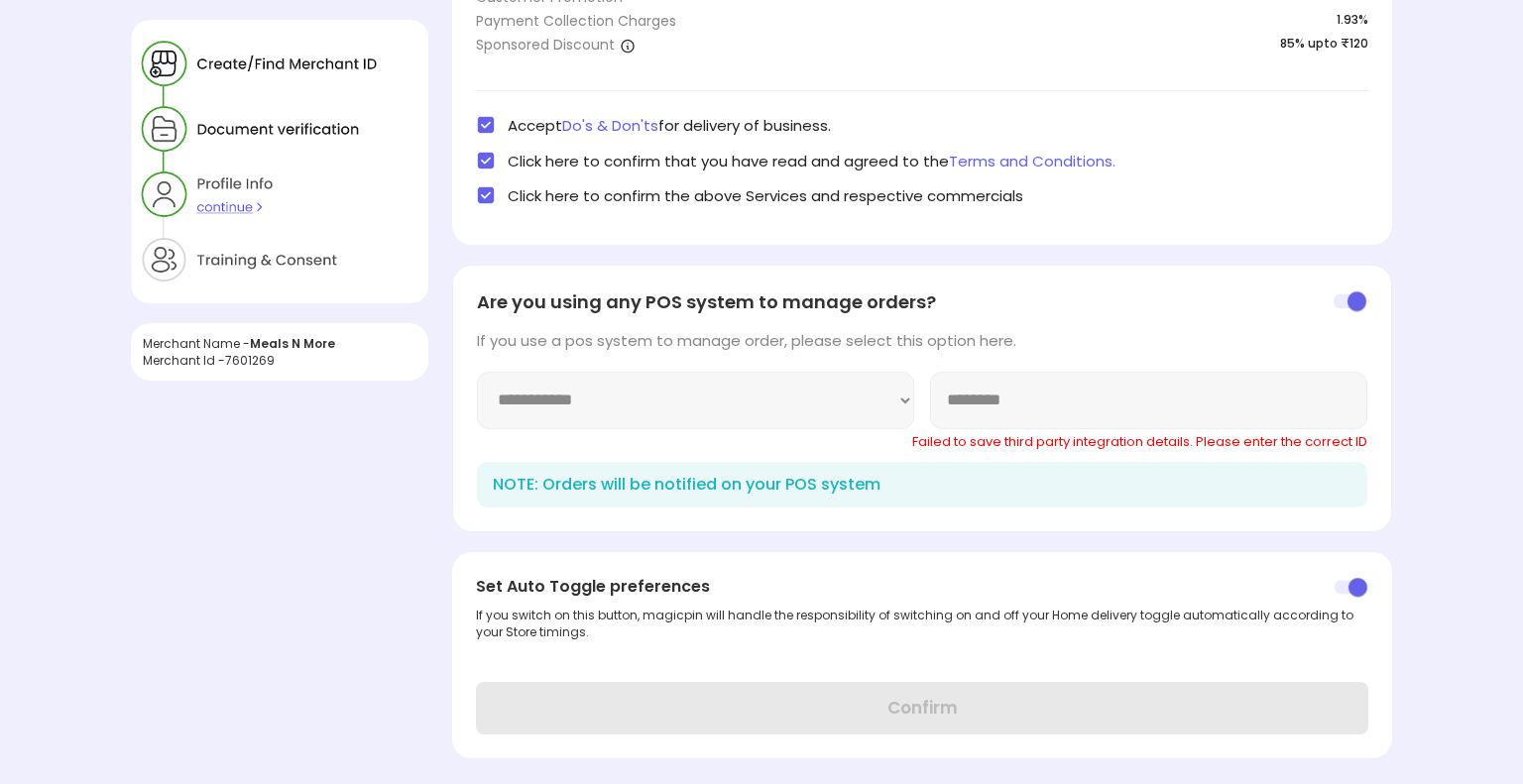 click on "**********" at bounding box center [695, 400] 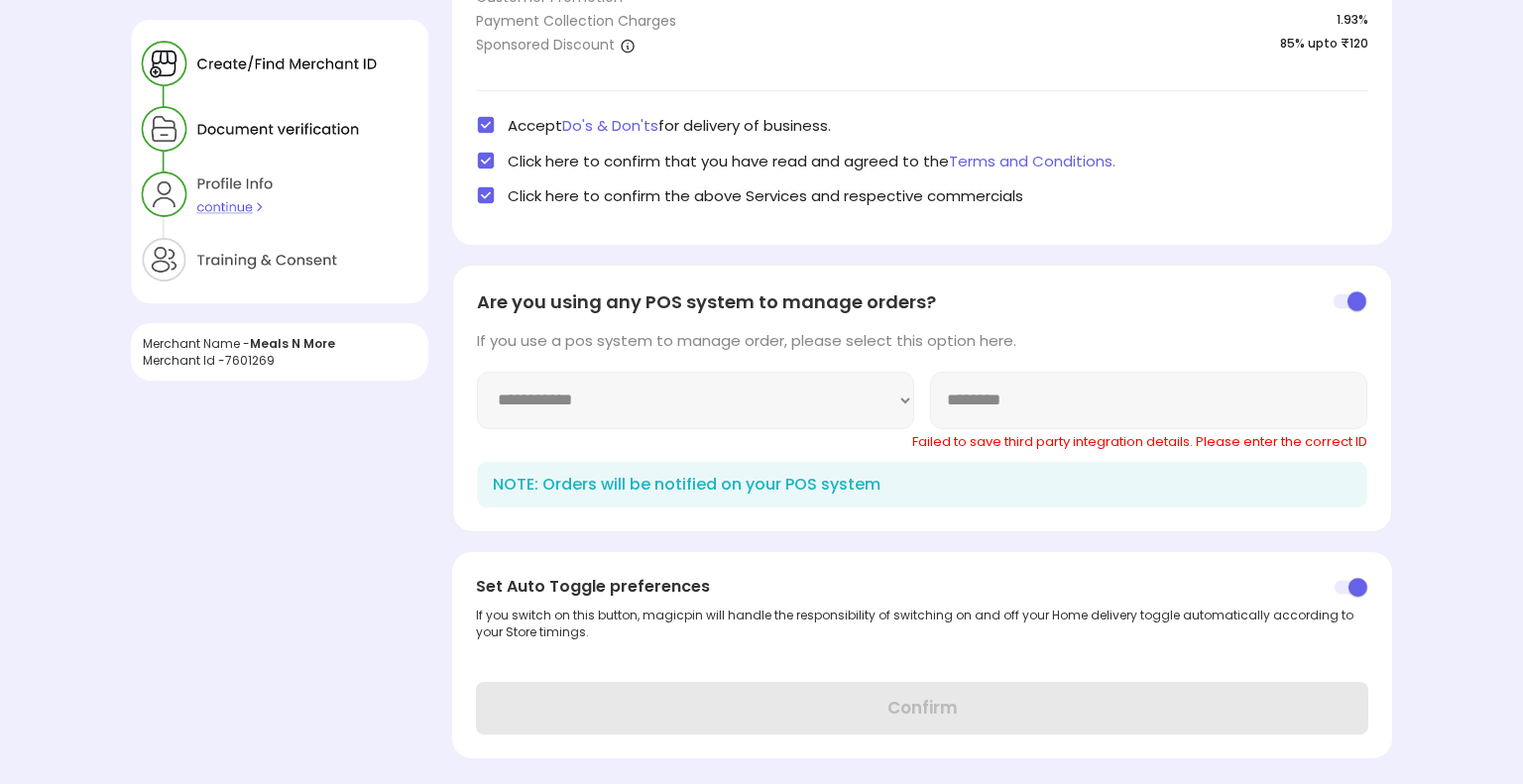click at bounding box center [1350, 301] 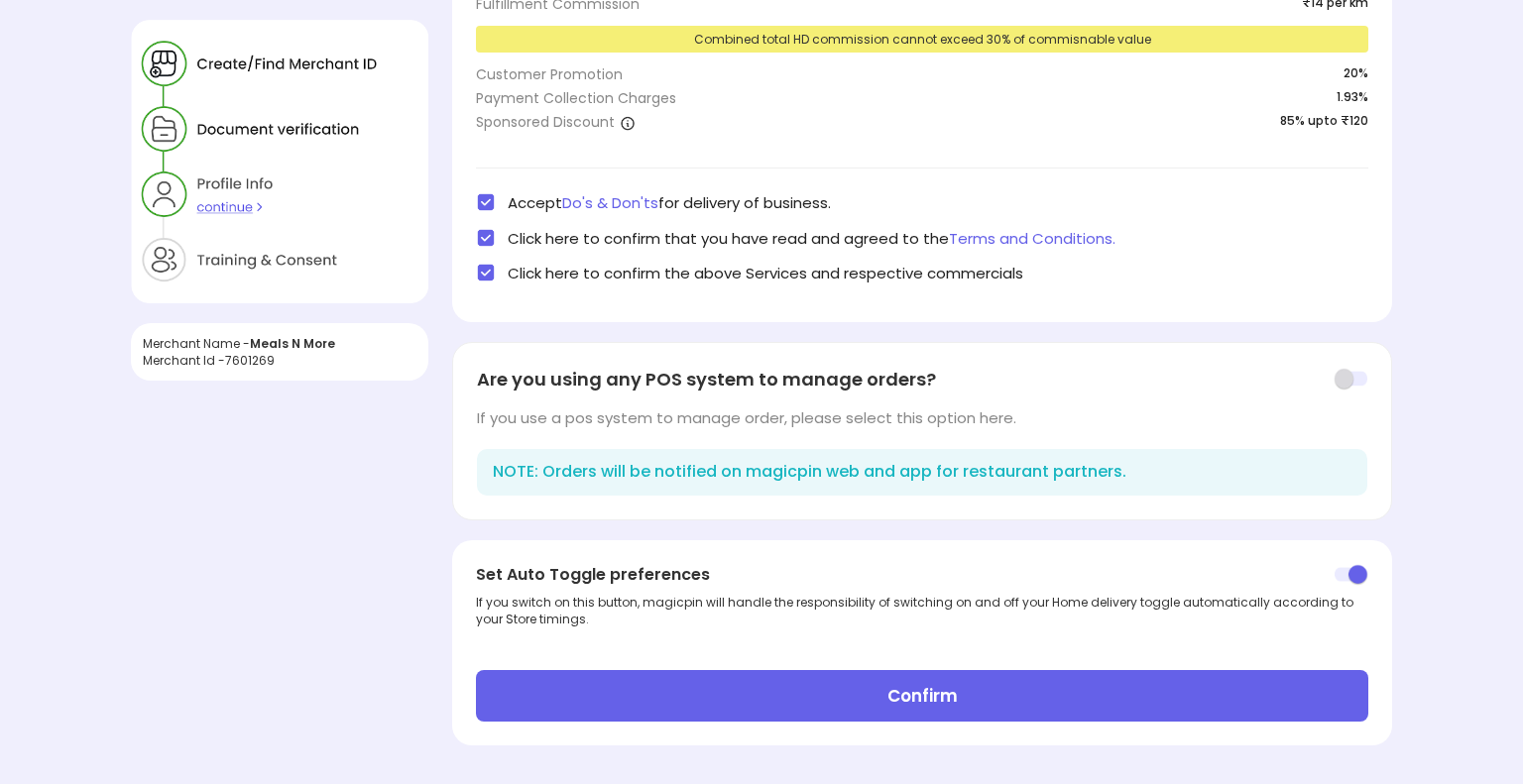 click on "Confirm" at bounding box center (922, 696) 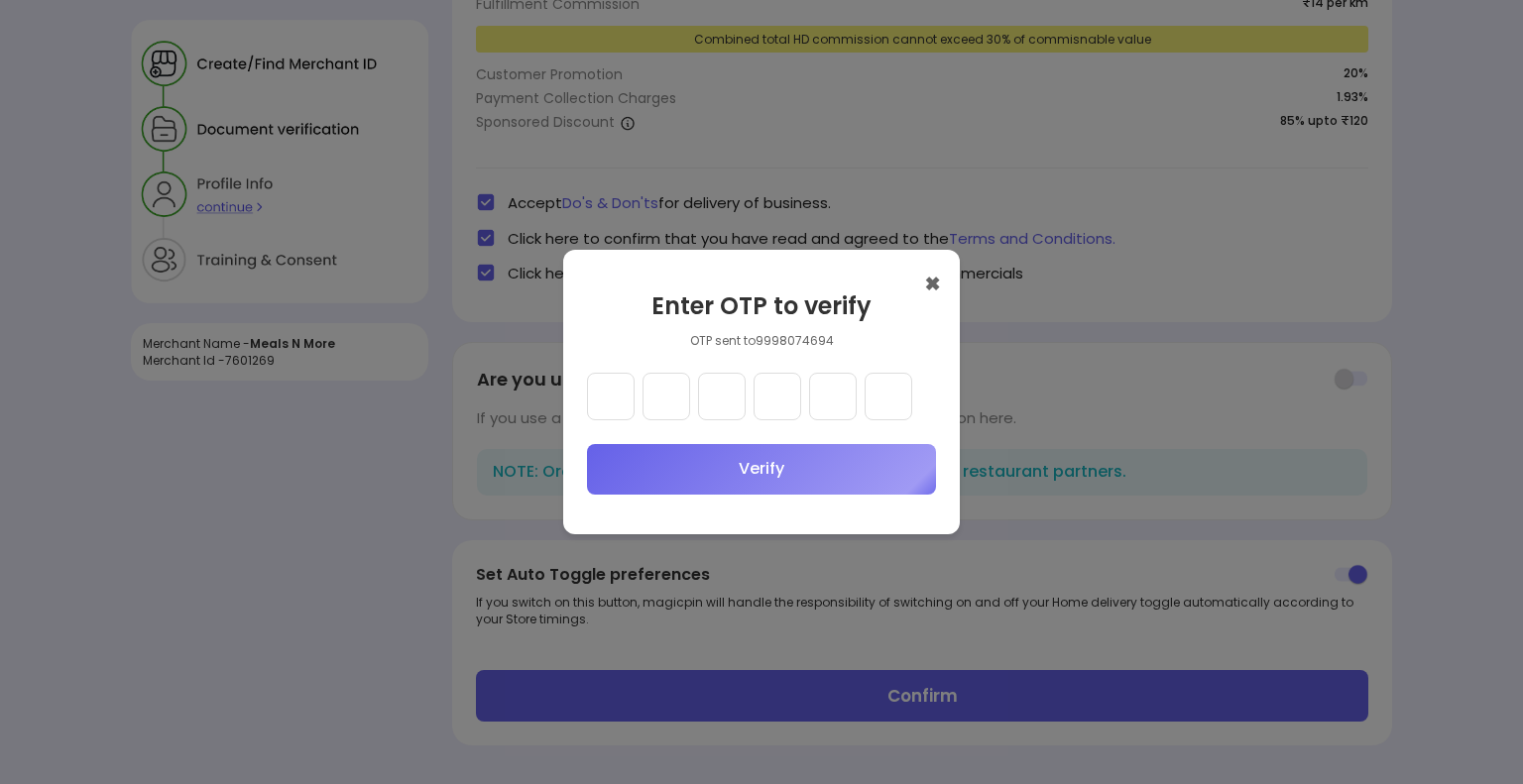 click at bounding box center [611, 396] 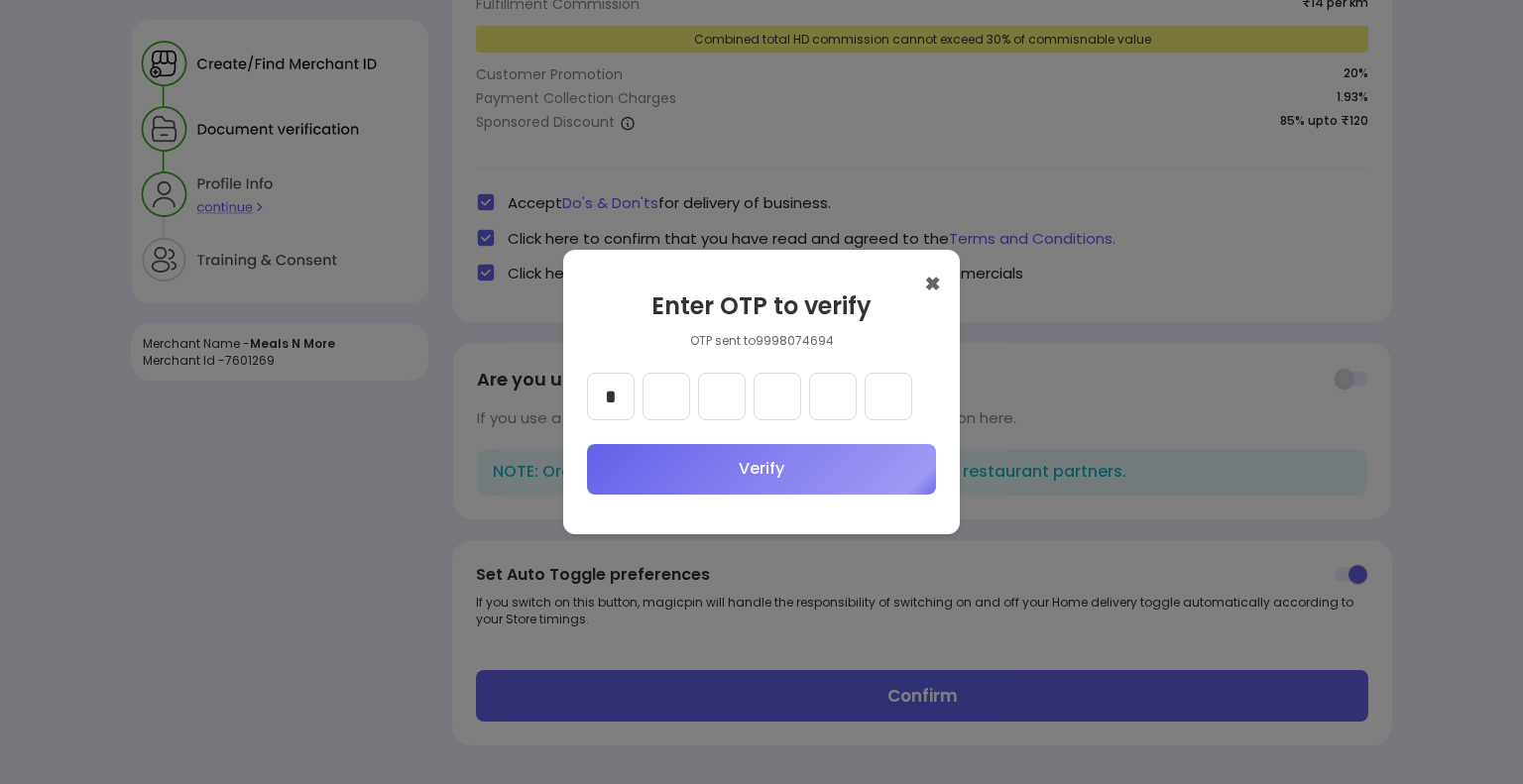 type on "*" 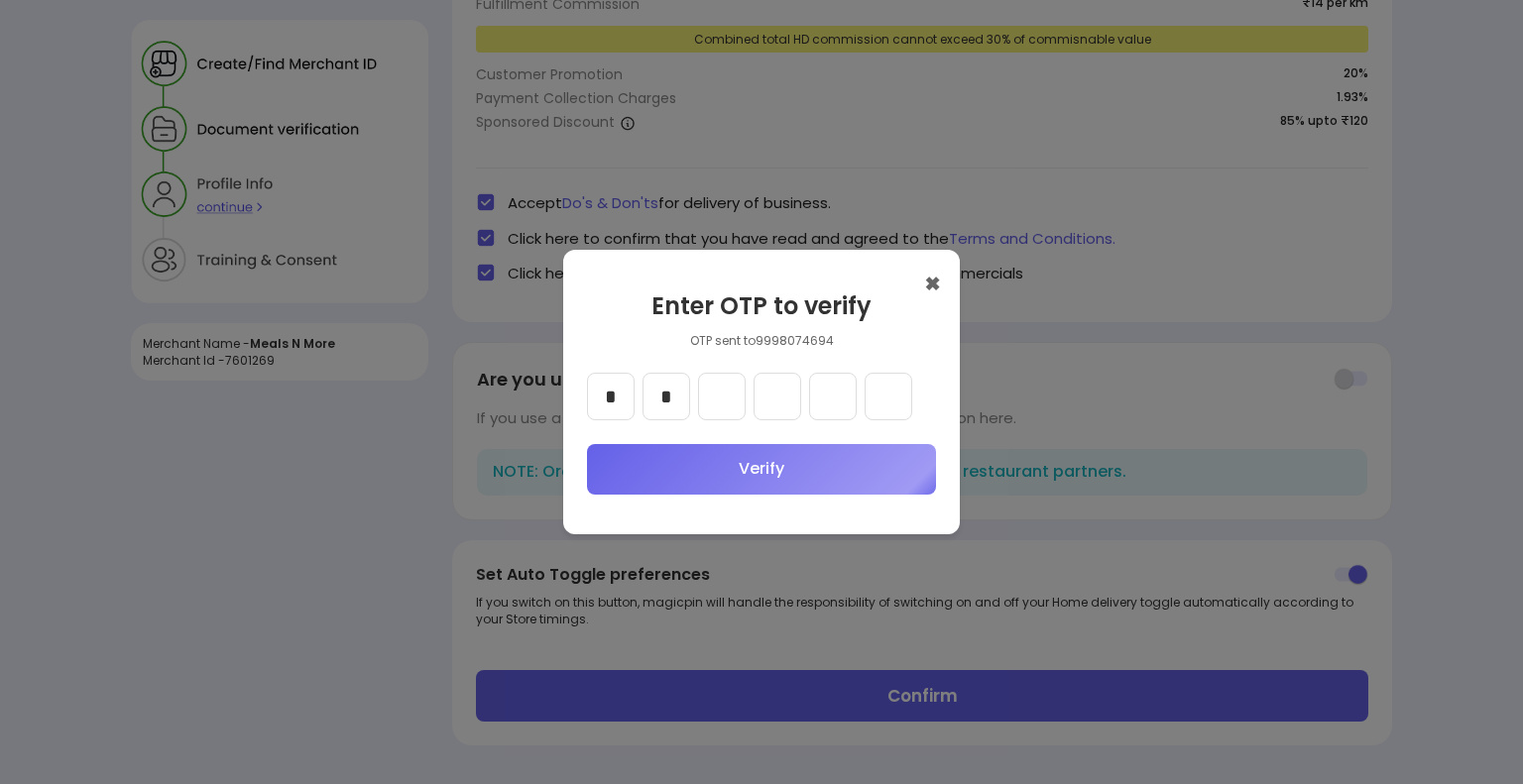 type on "*" 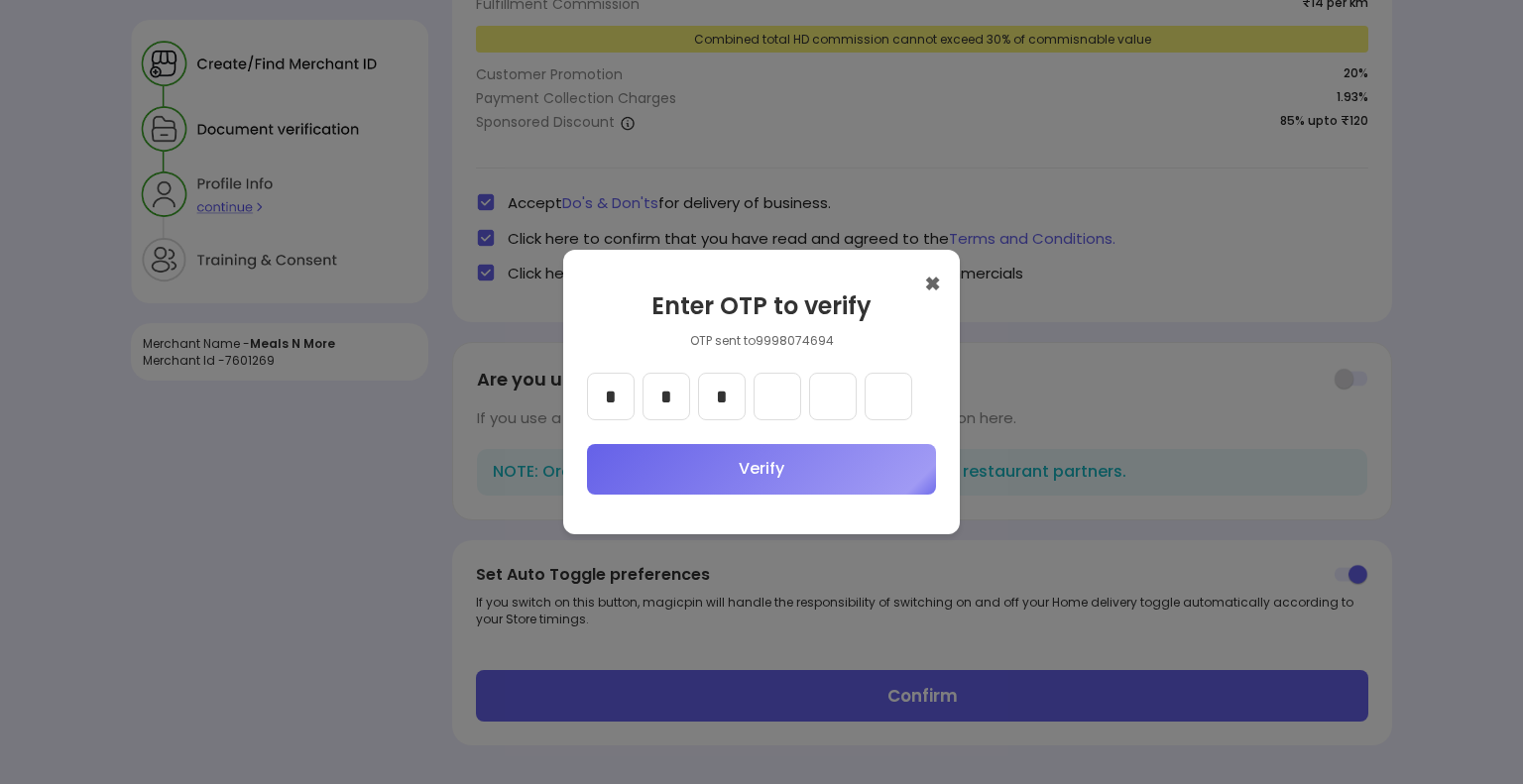 type on "*" 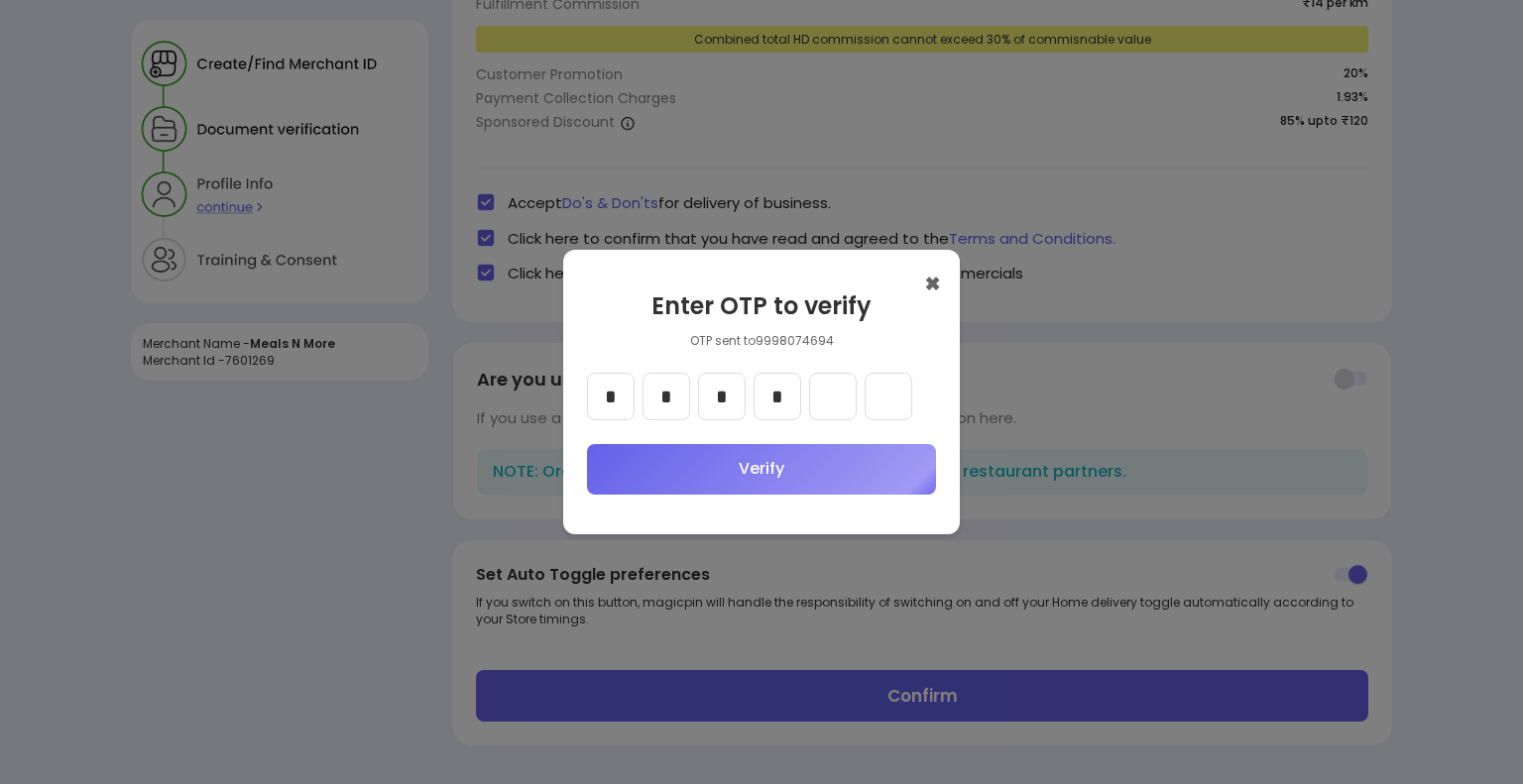 type on "*" 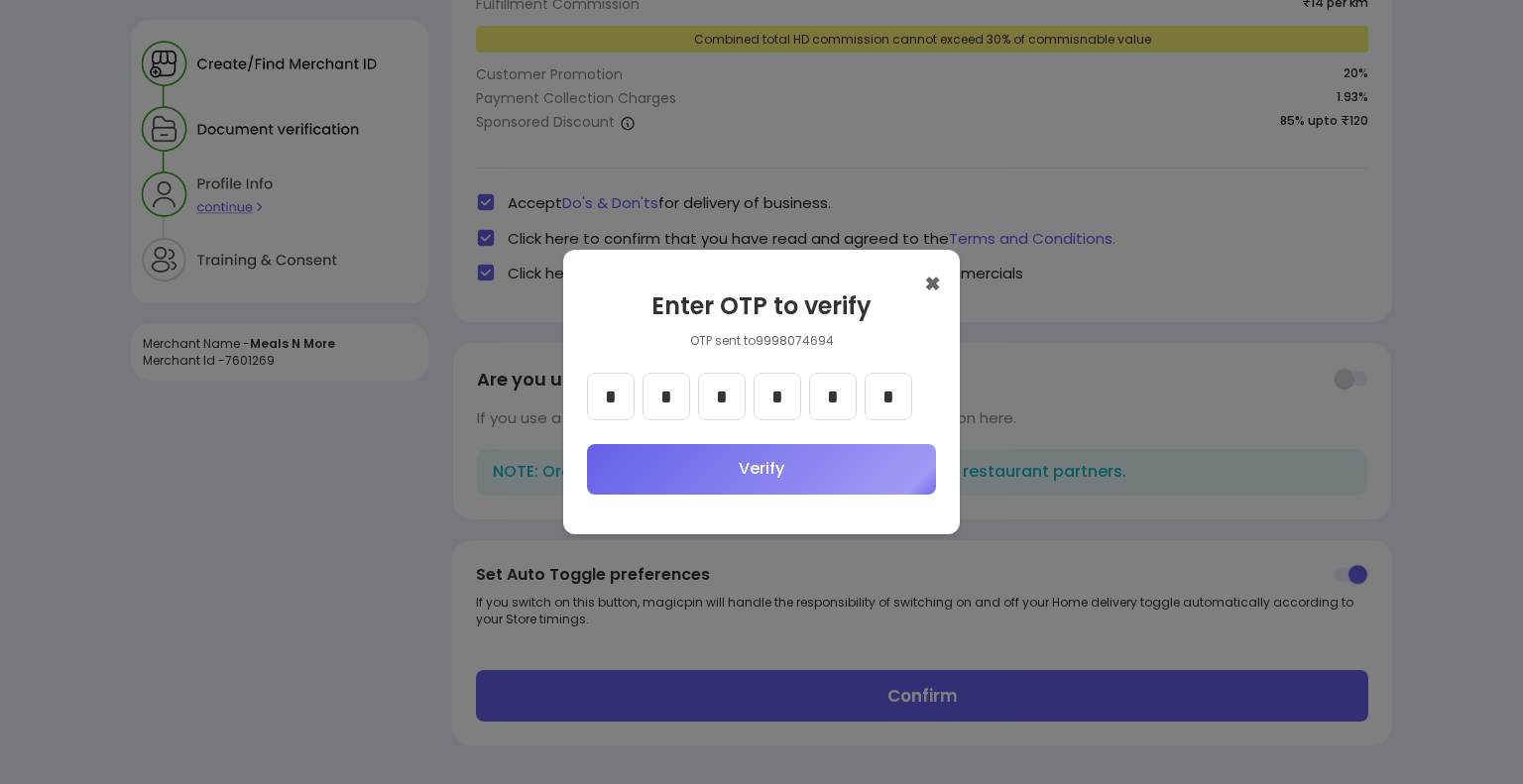 type on "*" 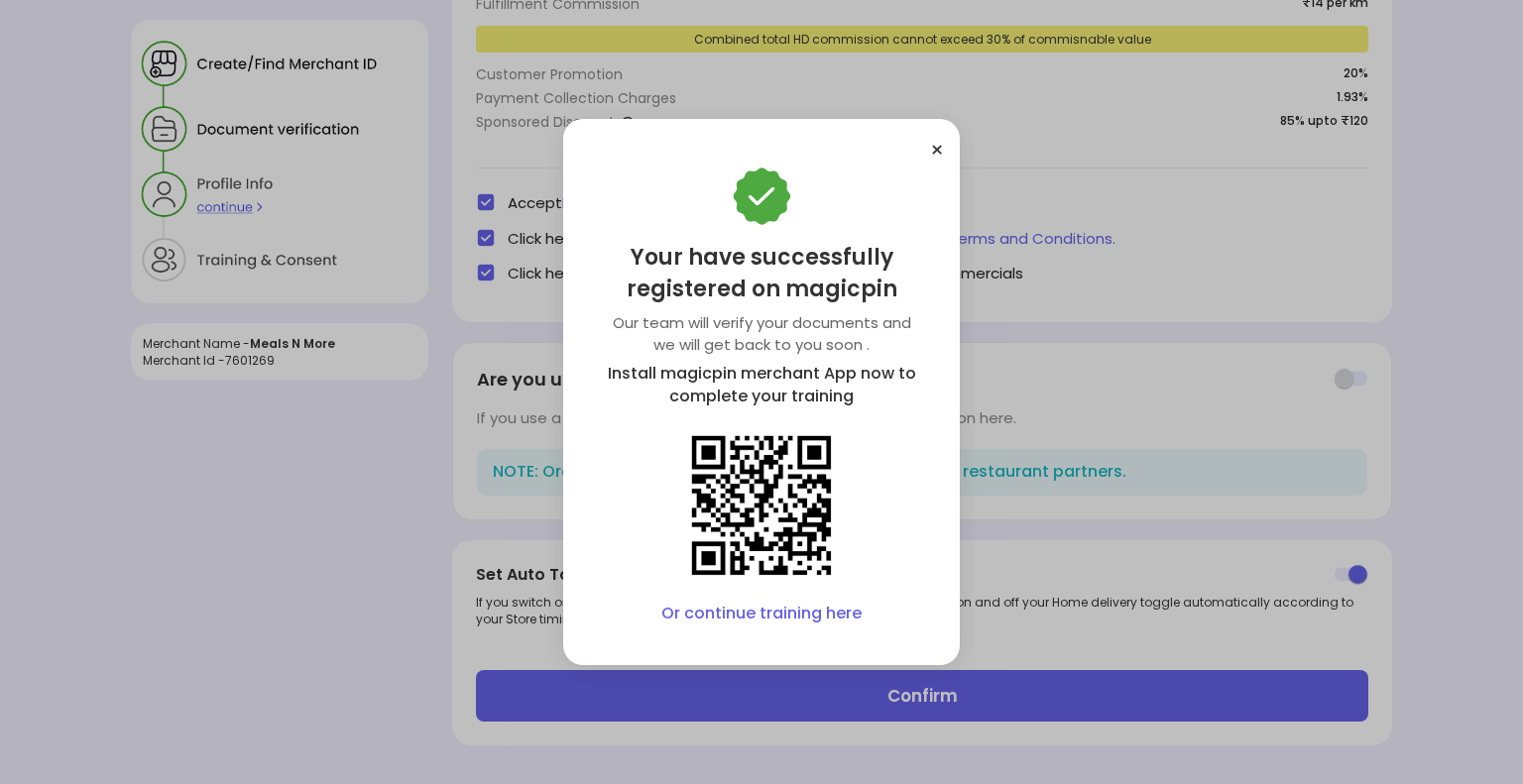 click on "Or continue training here" at bounding box center (762, 614) 